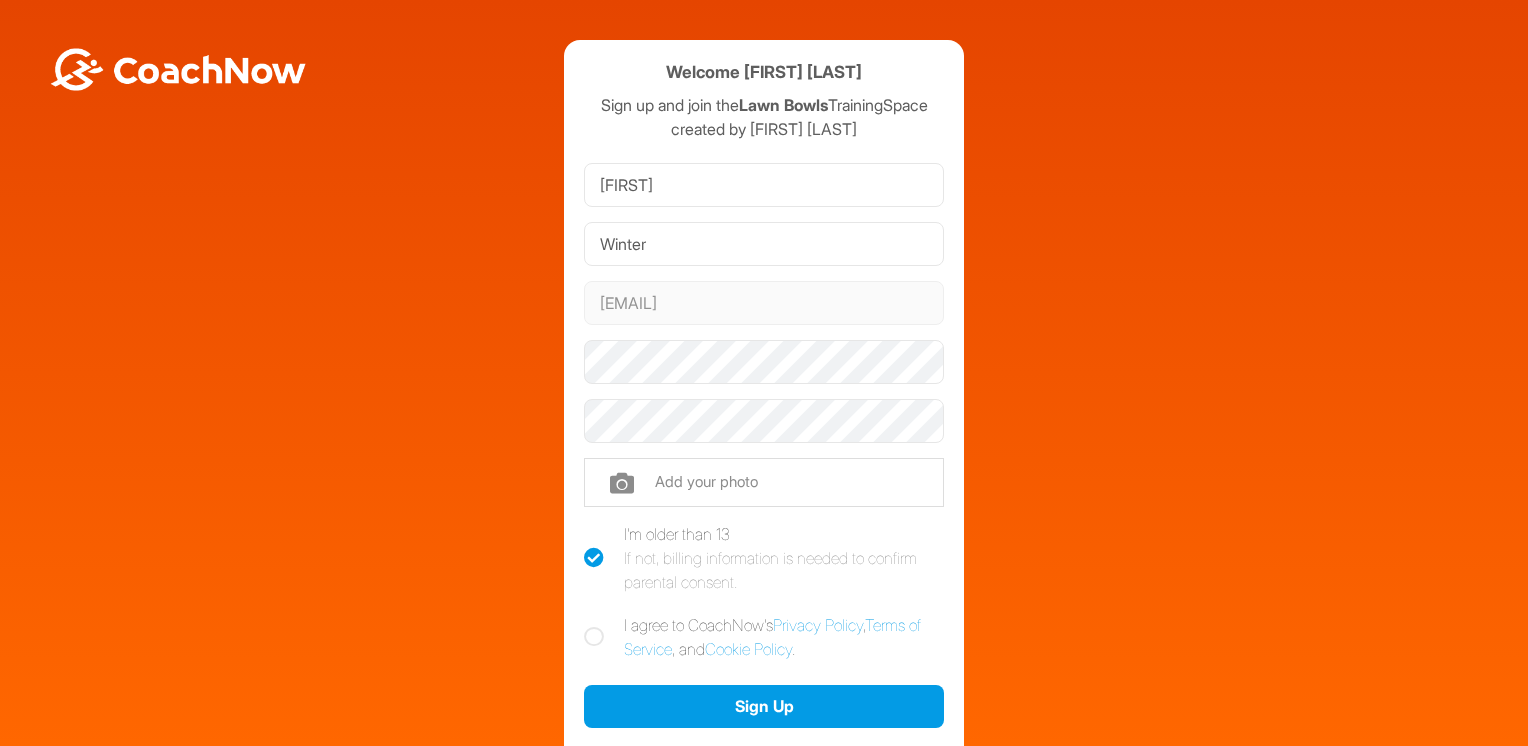 scroll, scrollTop: 0, scrollLeft: 0, axis: both 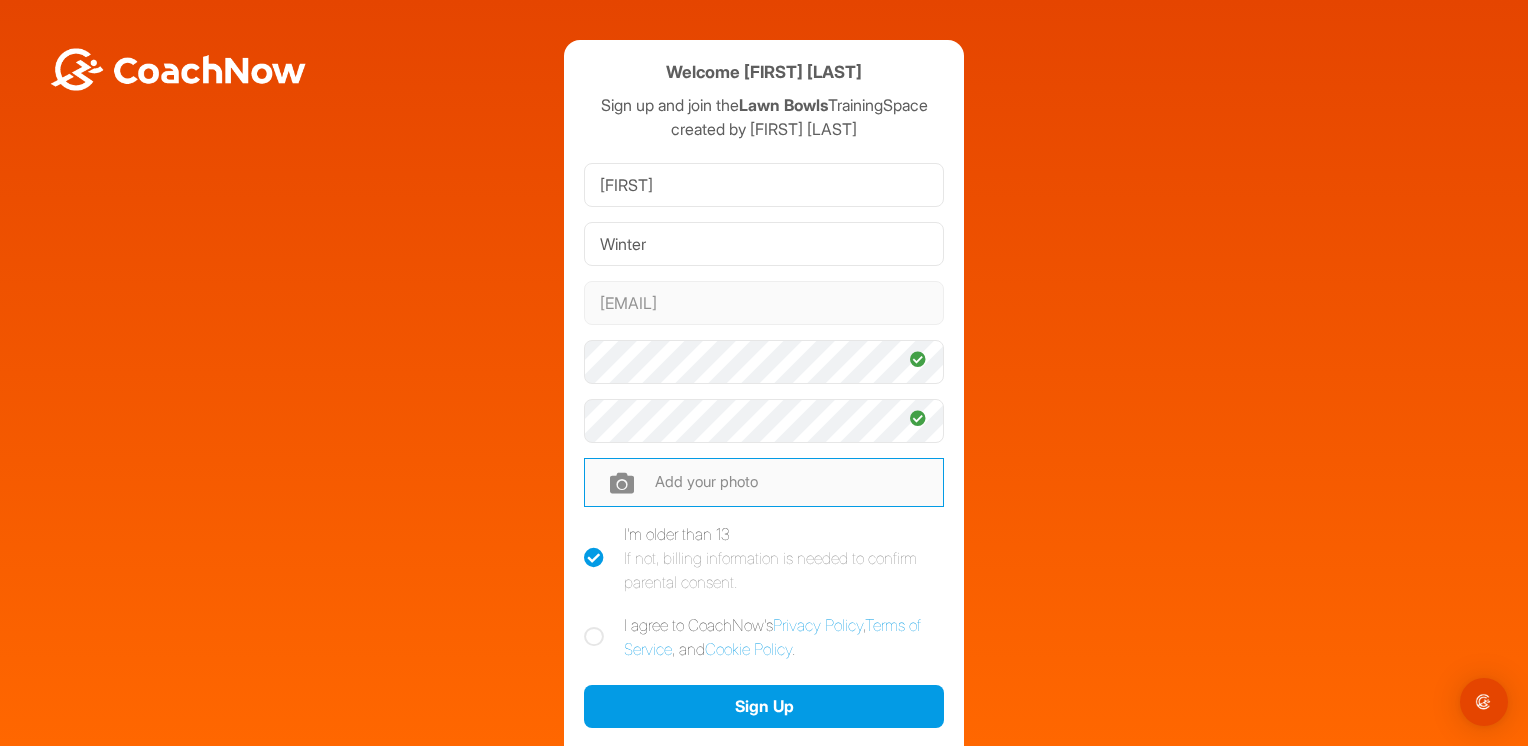 click at bounding box center [764, 482] 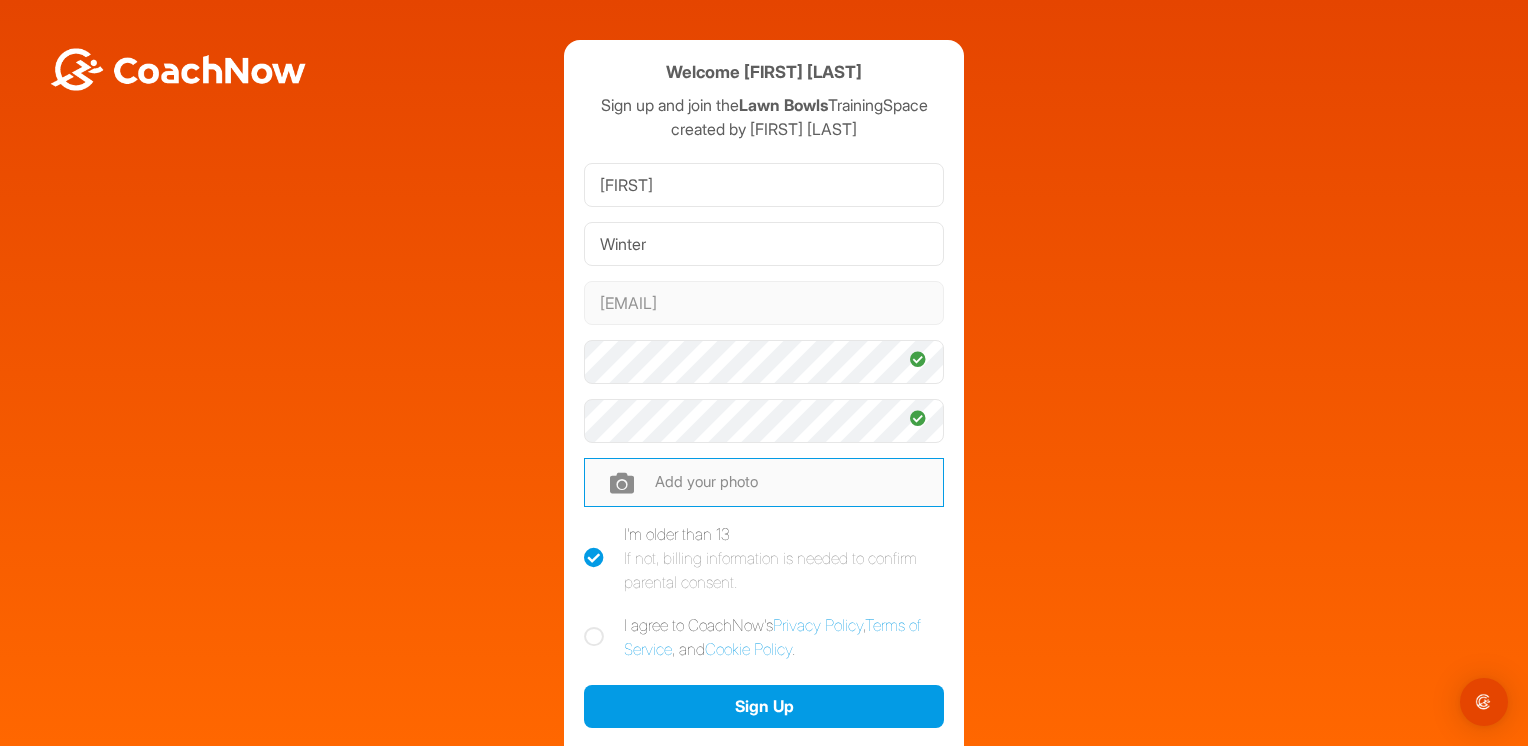 type on "C:\fakepath\IMG-3d43d2449ae74dda373c7ee280090c98-V.jpg" 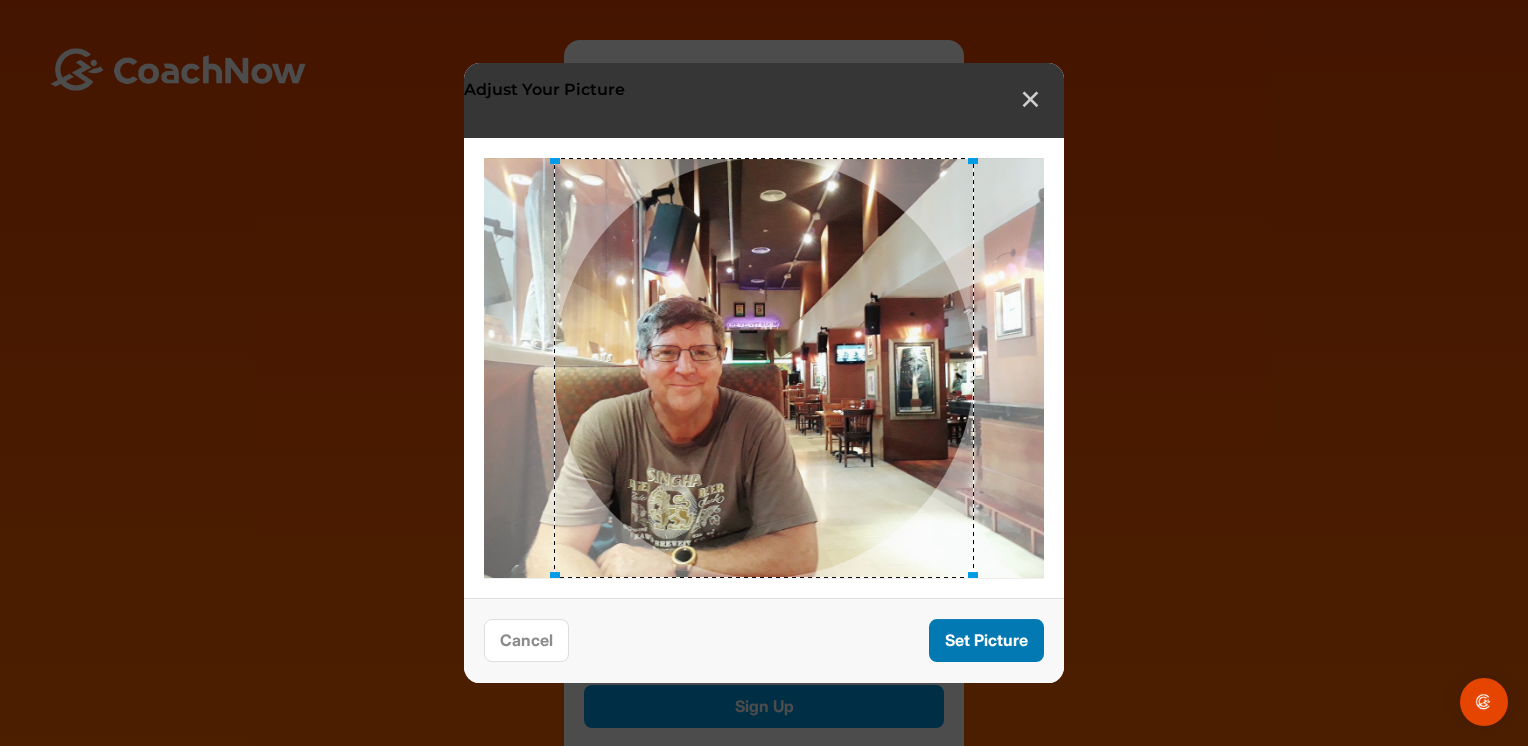 click on "Set Picture" at bounding box center (986, 640) 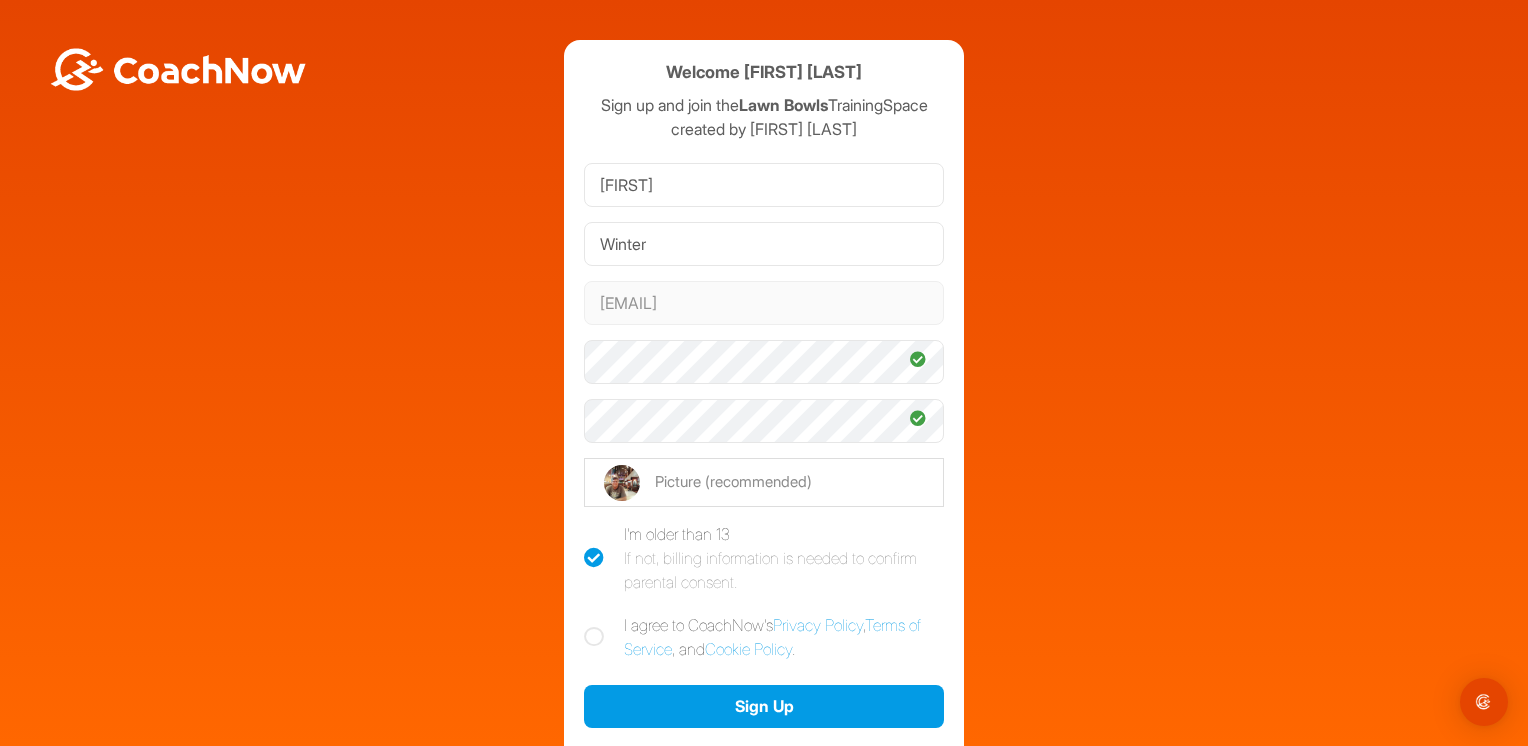 click at bounding box center [594, 637] 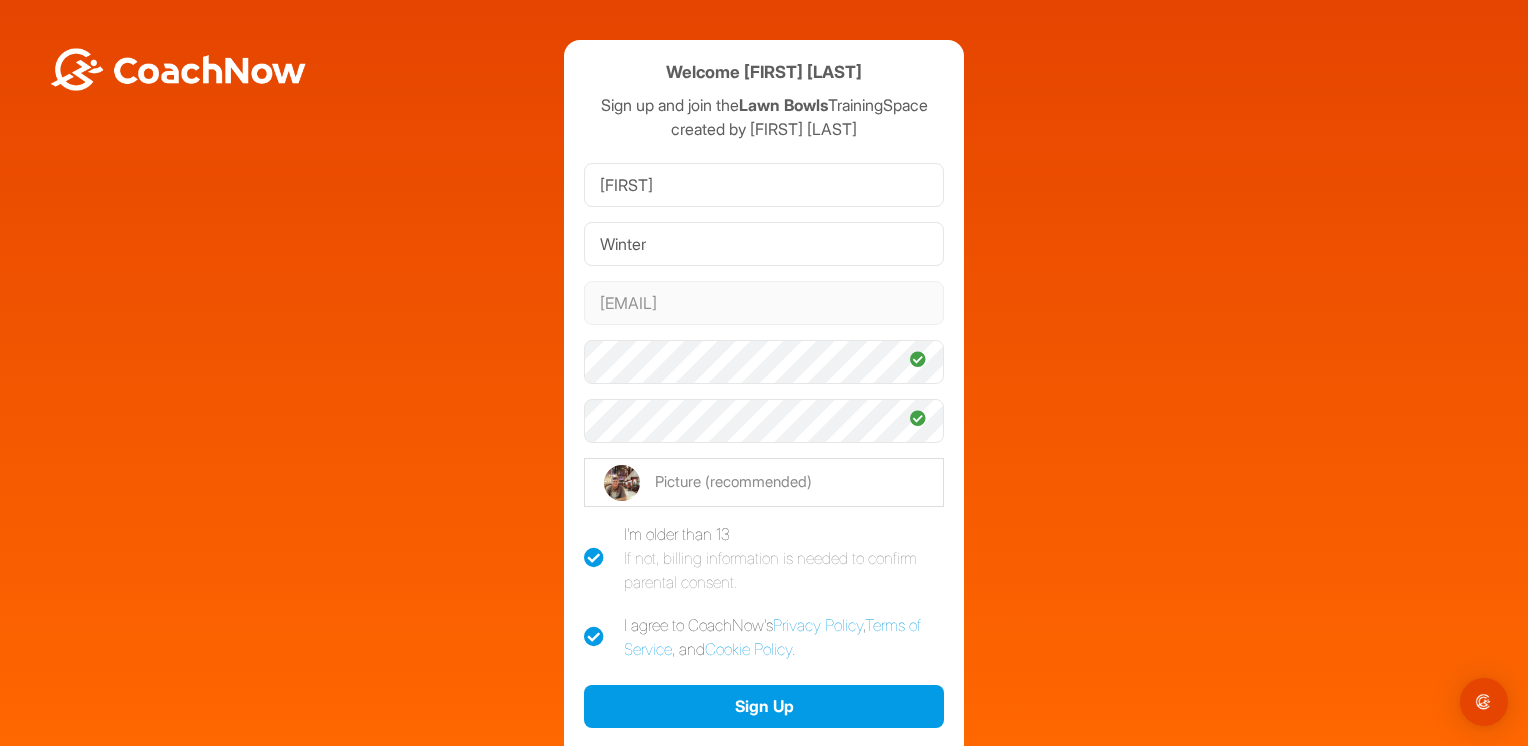 checkbox on "true" 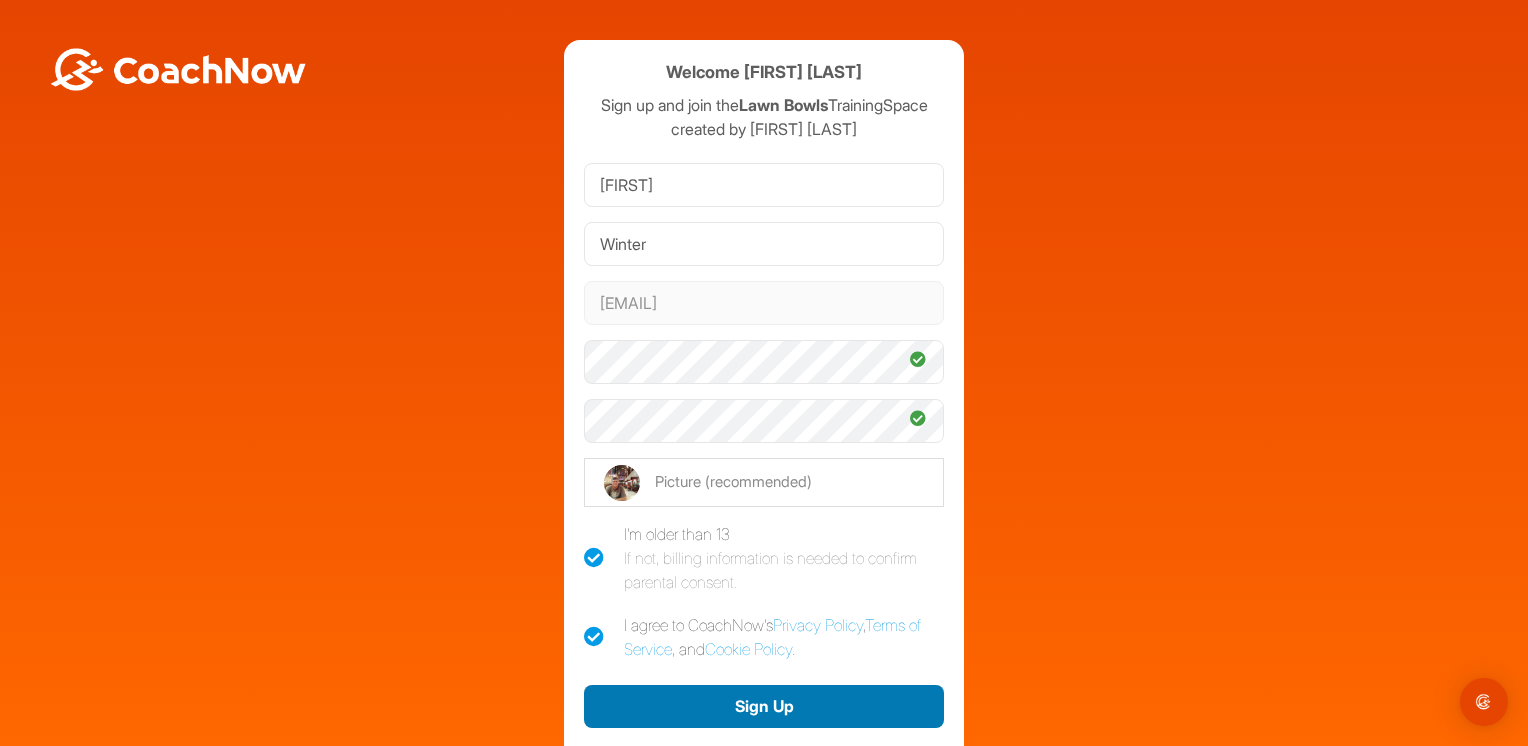 click on "Sign Up" at bounding box center (764, 706) 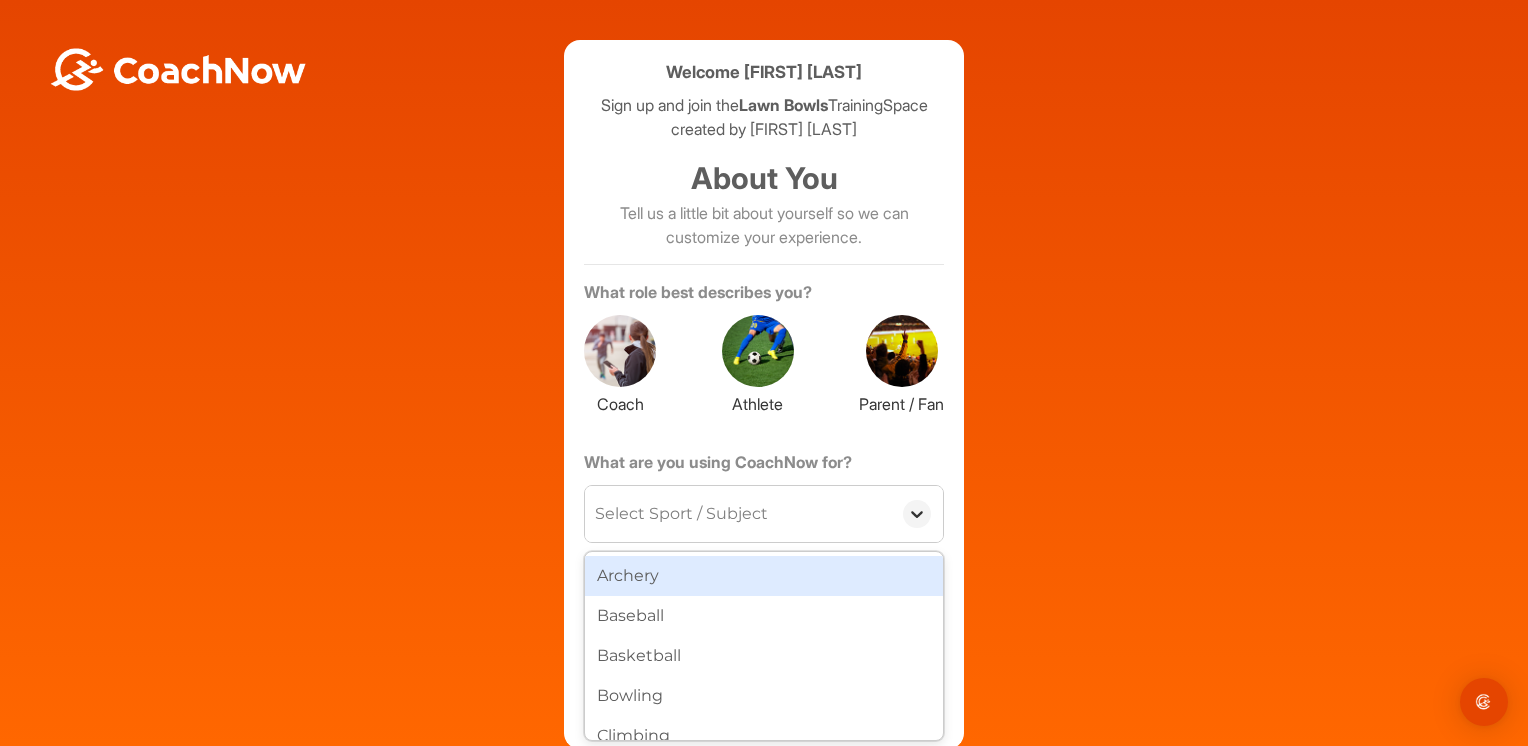 click 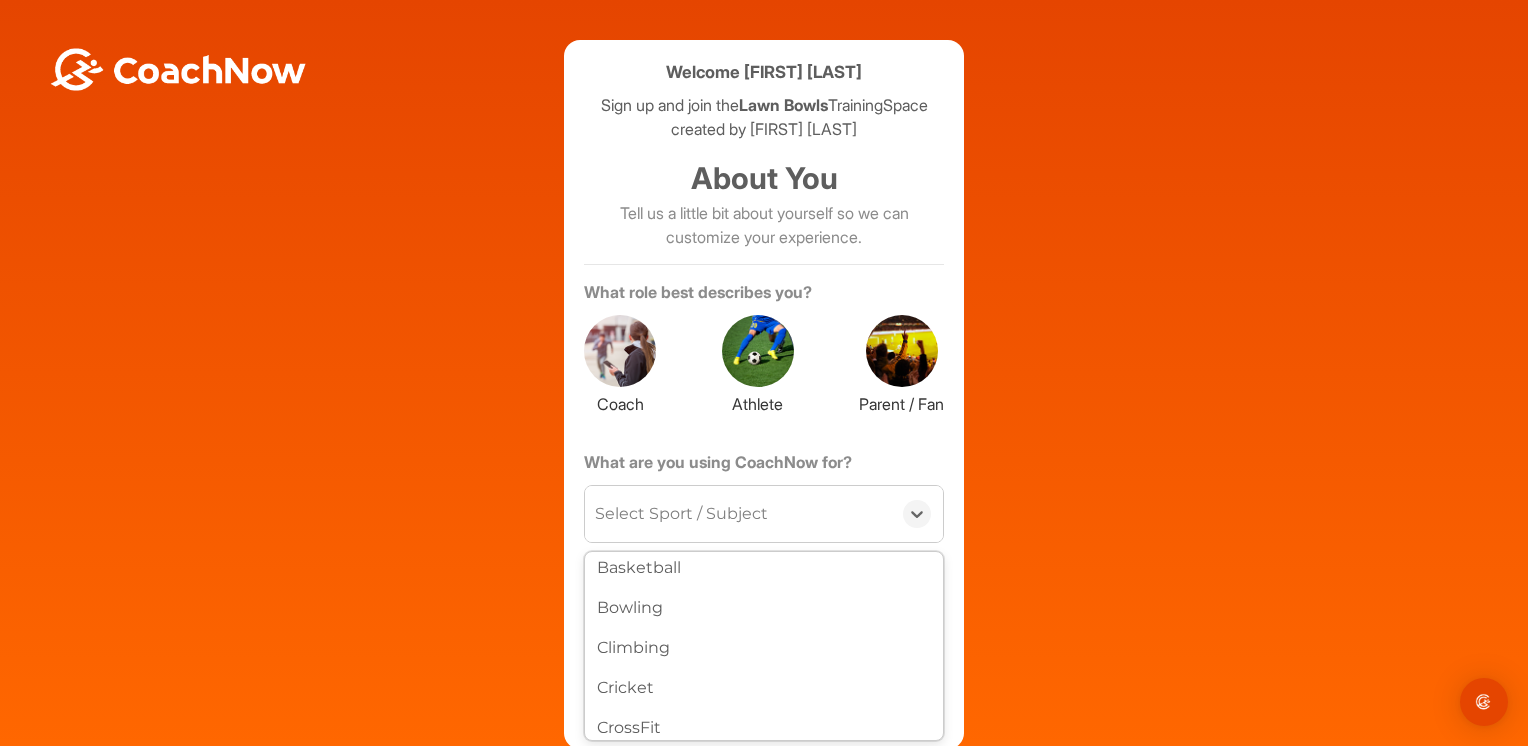 scroll, scrollTop: 70, scrollLeft: 0, axis: vertical 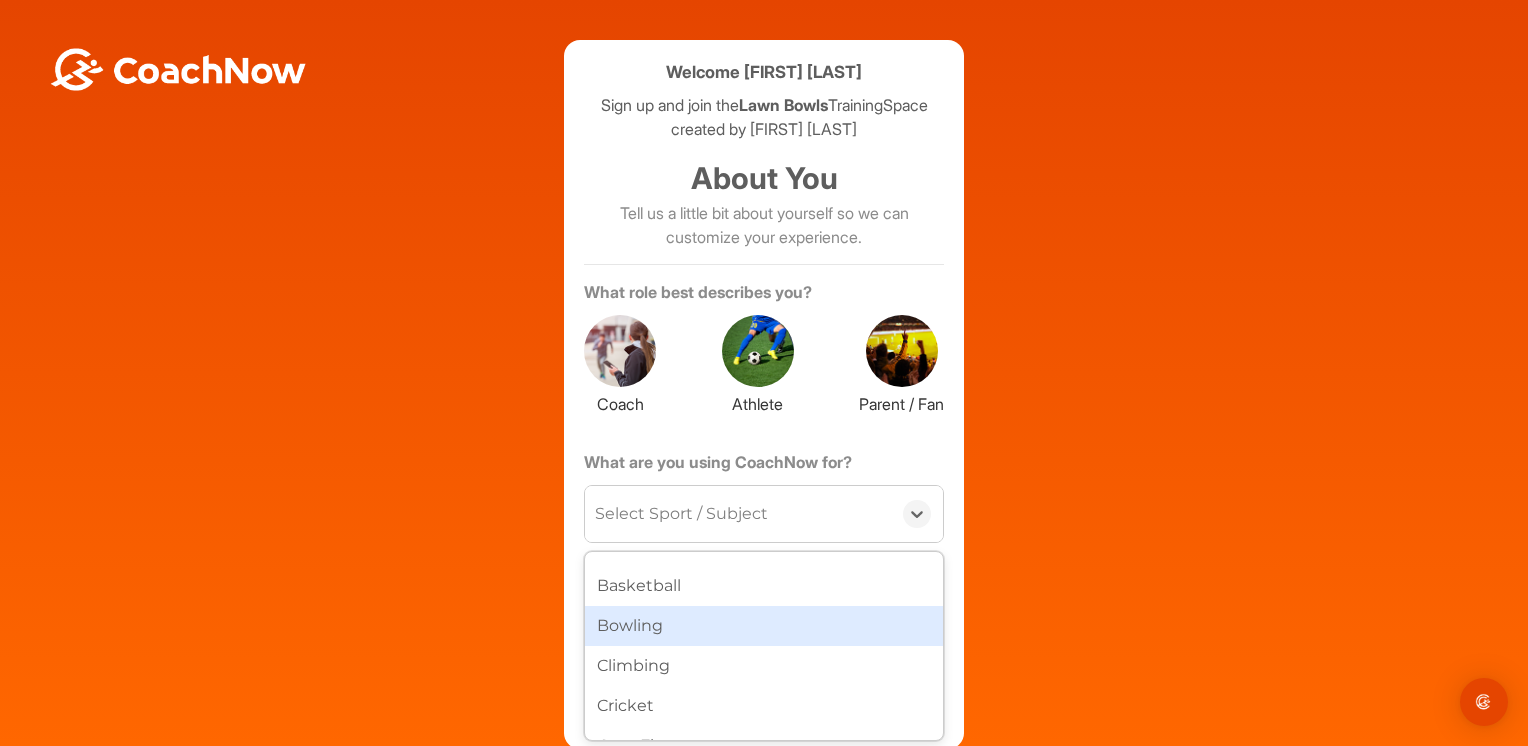 click on "Bowling" at bounding box center (764, 626) 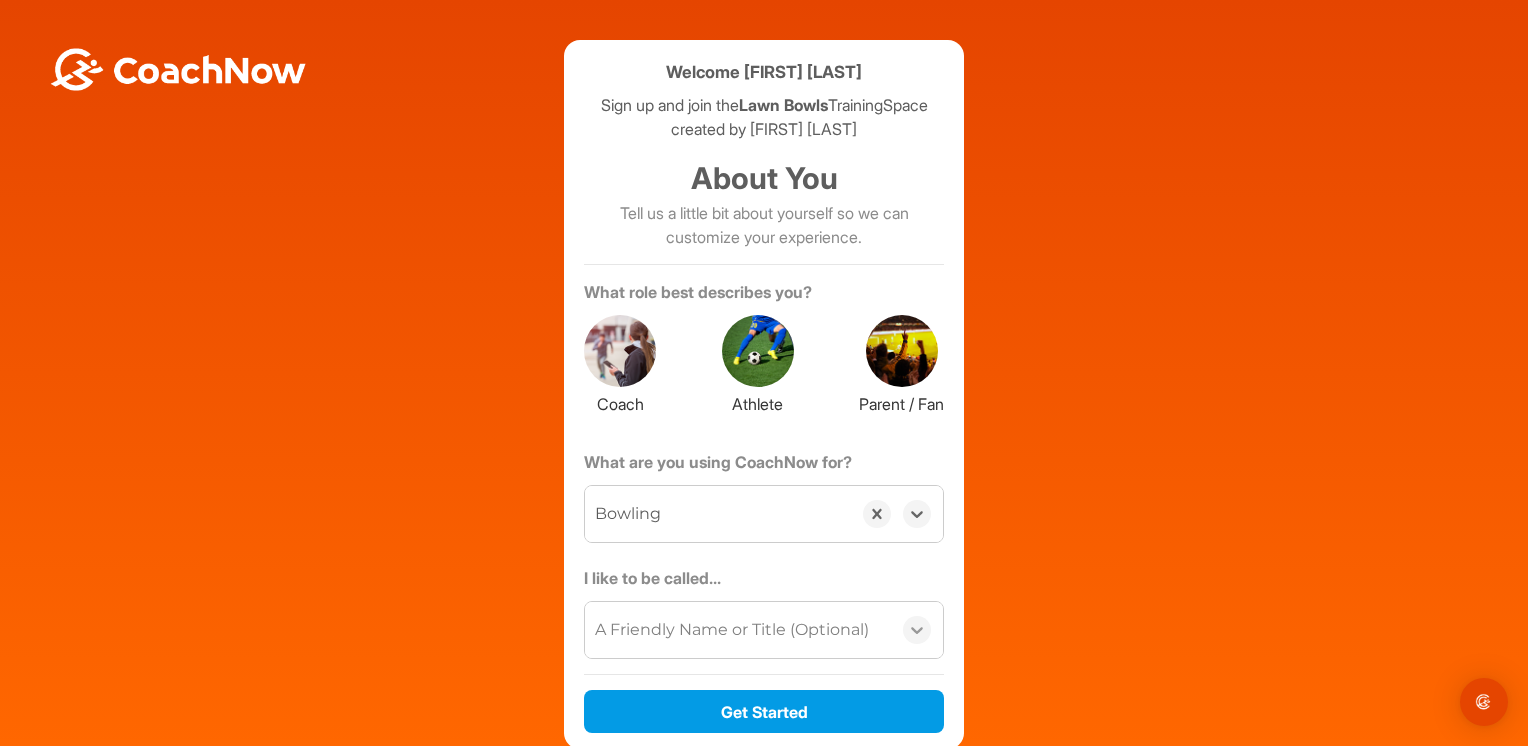 click 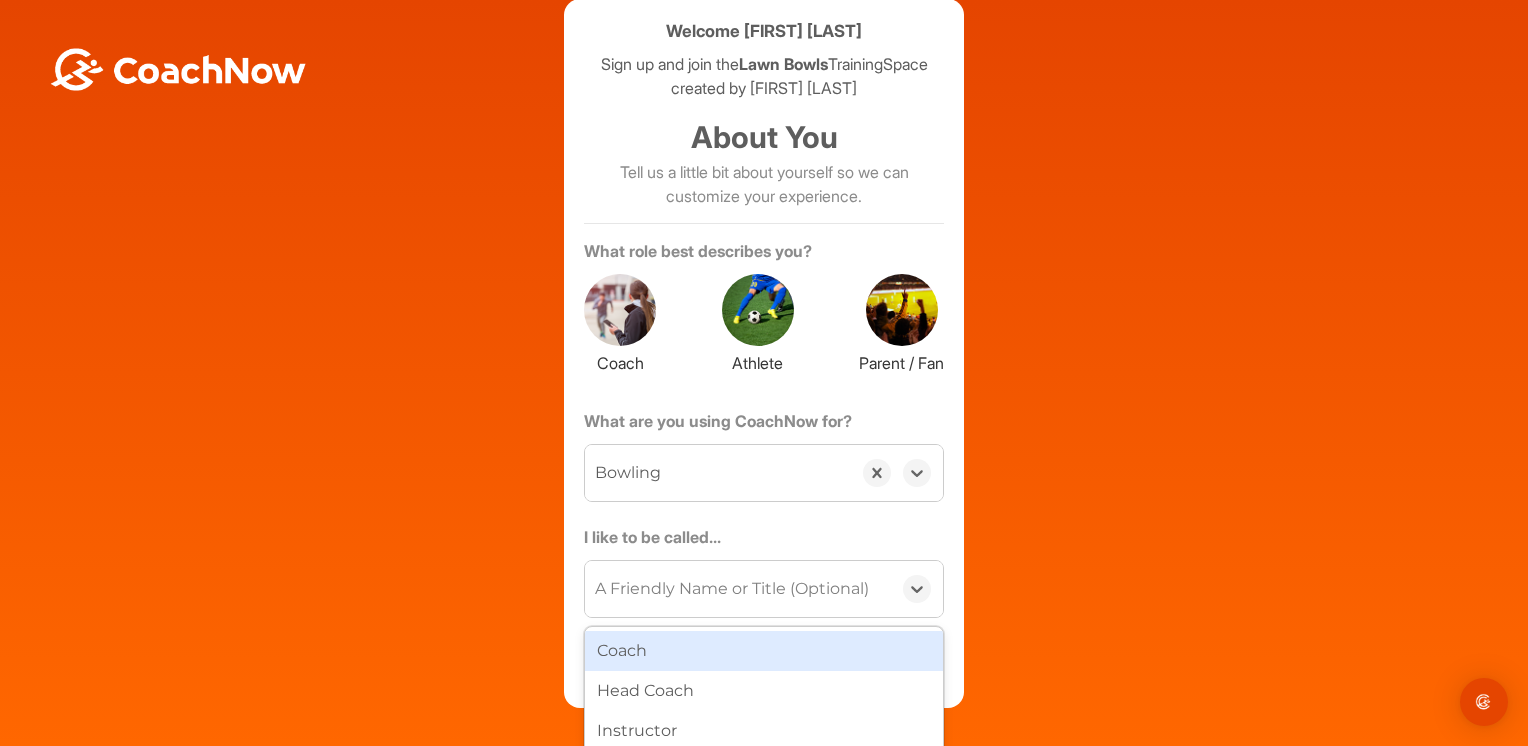 scroll, scrollTop: 141, scrollLeft: 0, axis: vertical 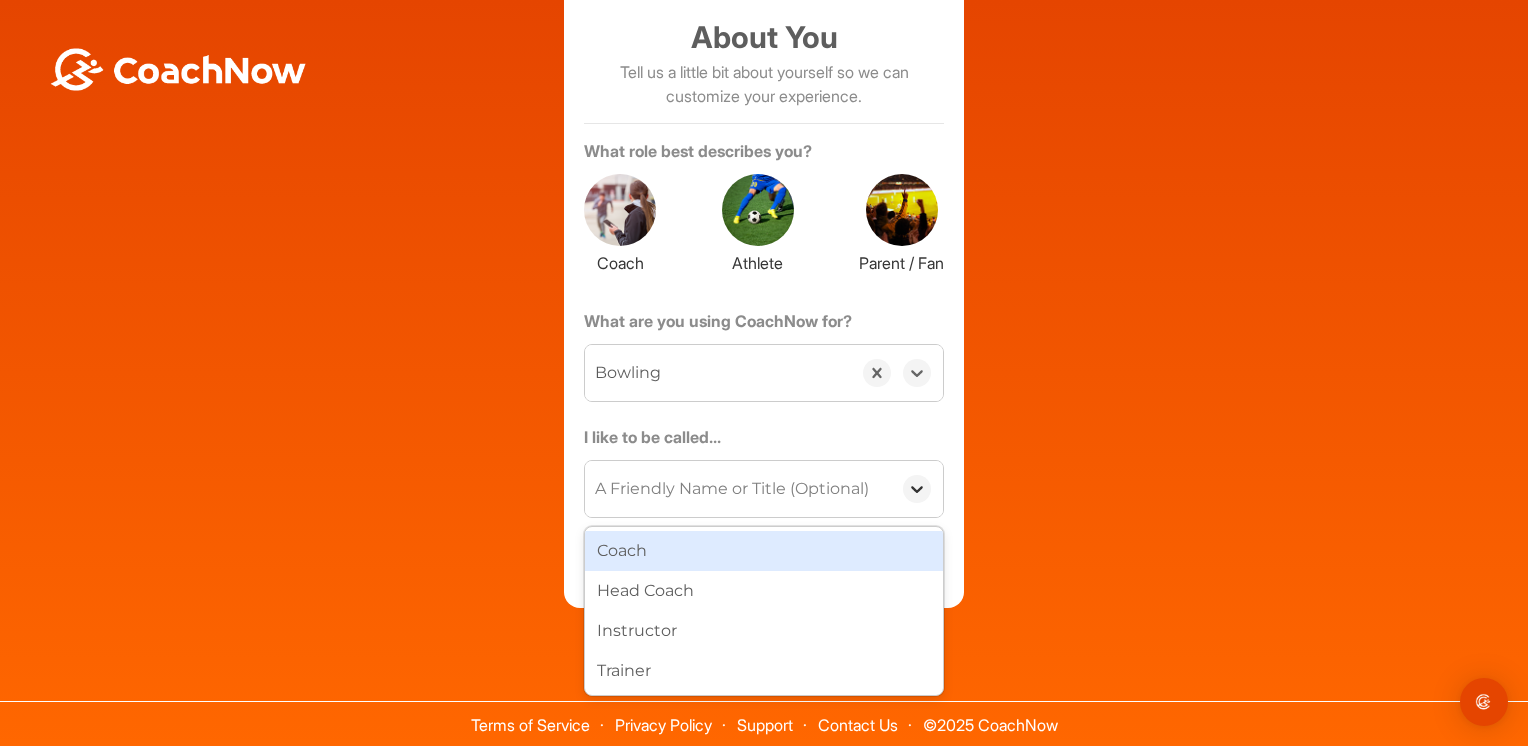 click 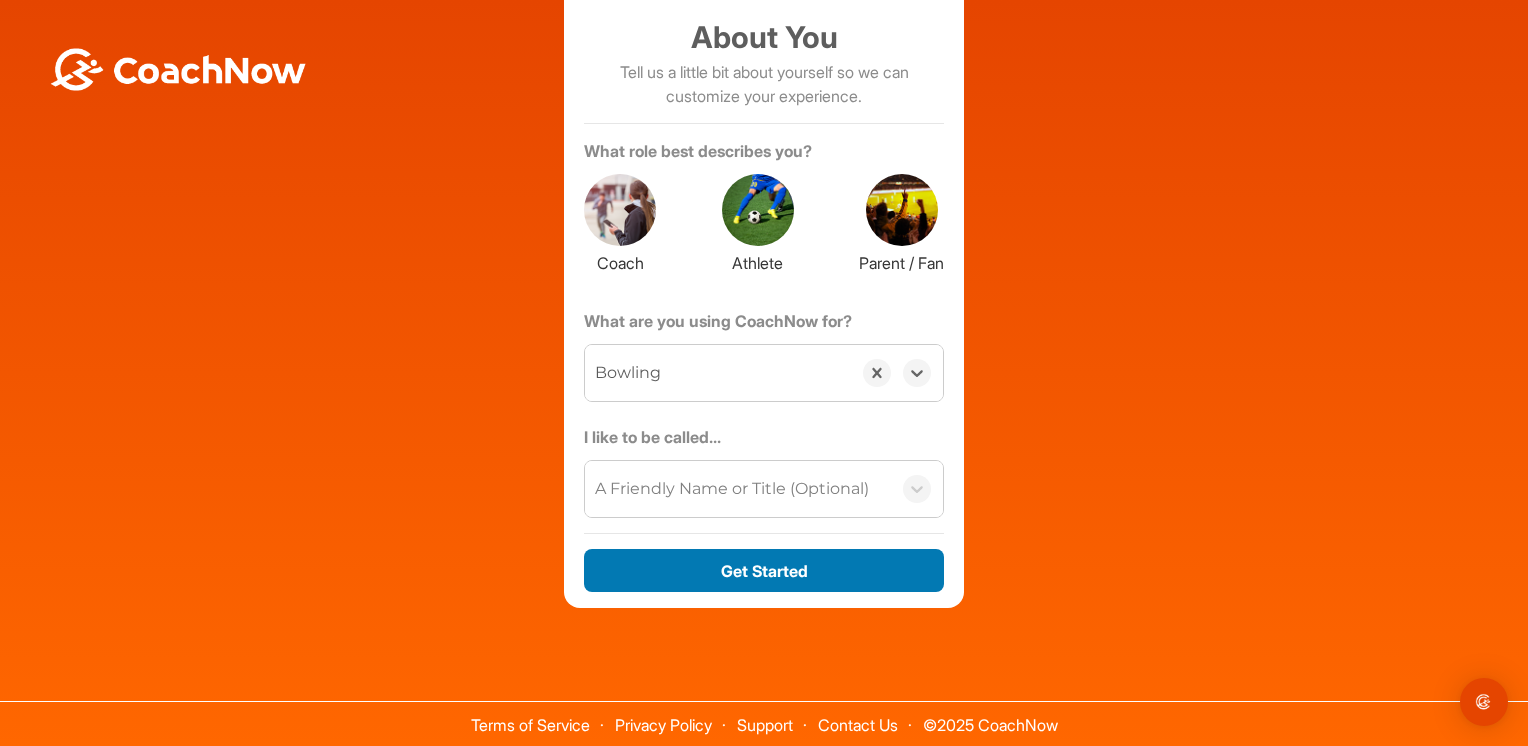 click on "Get Started" at bounding box center (764, 570) 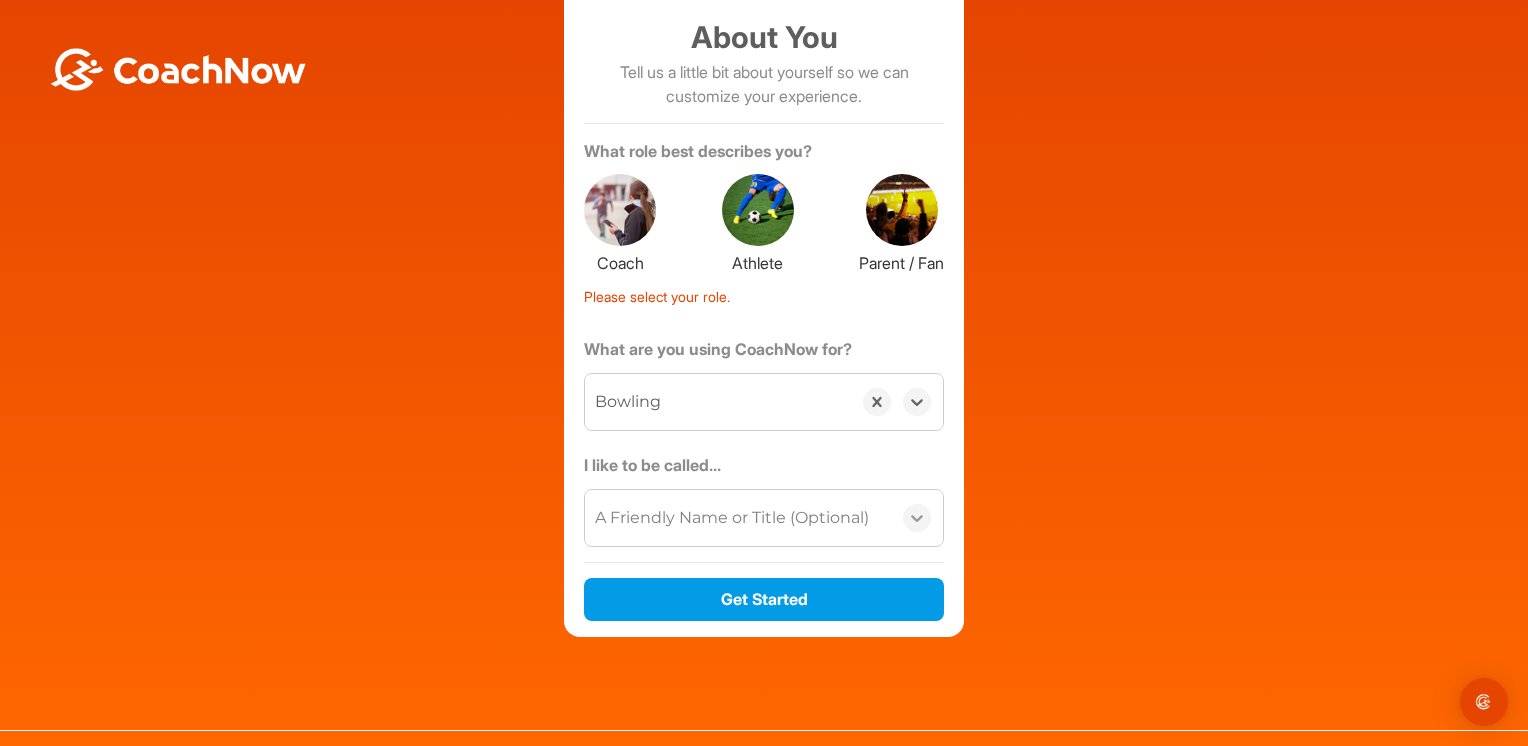 click 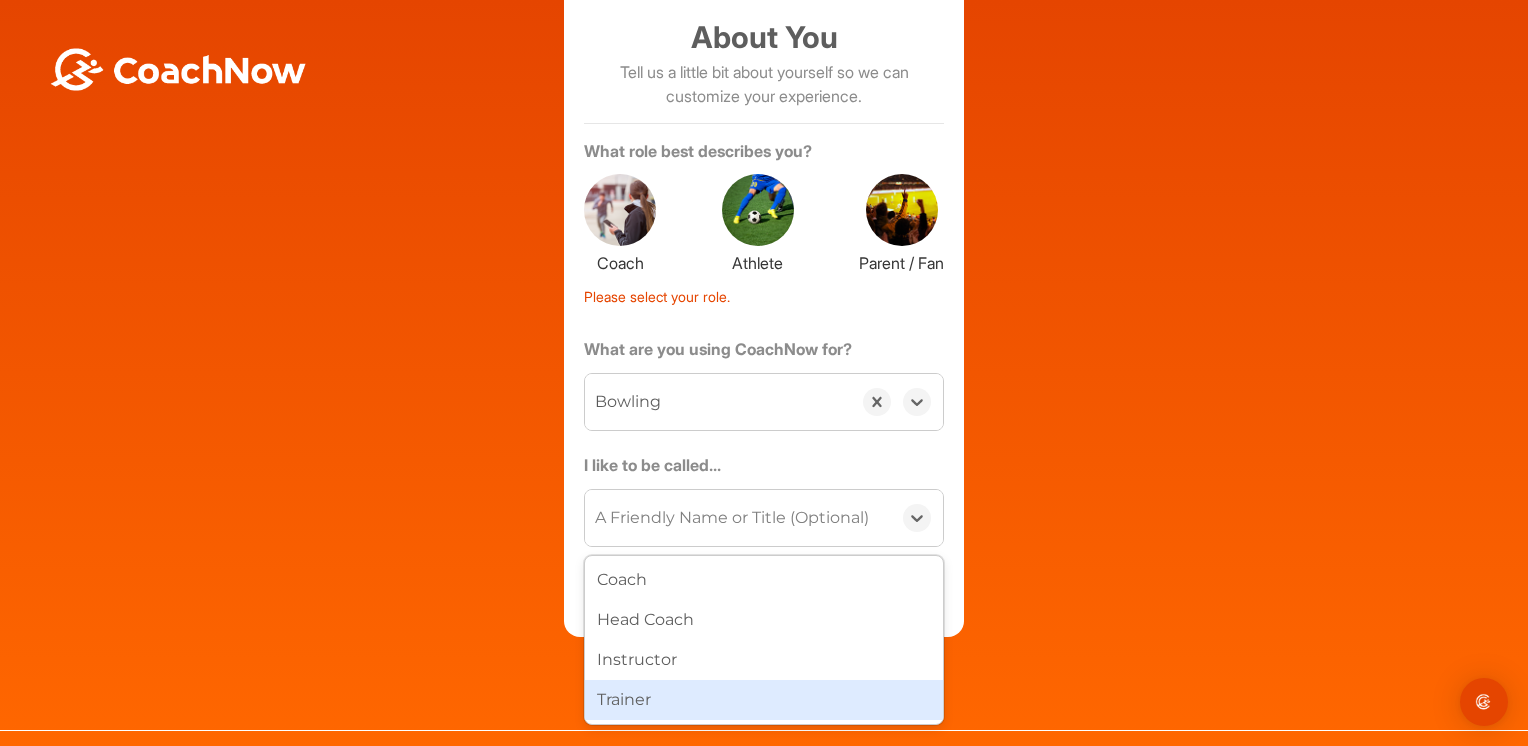 click on "Trainer" at bounding box center (764, 700) 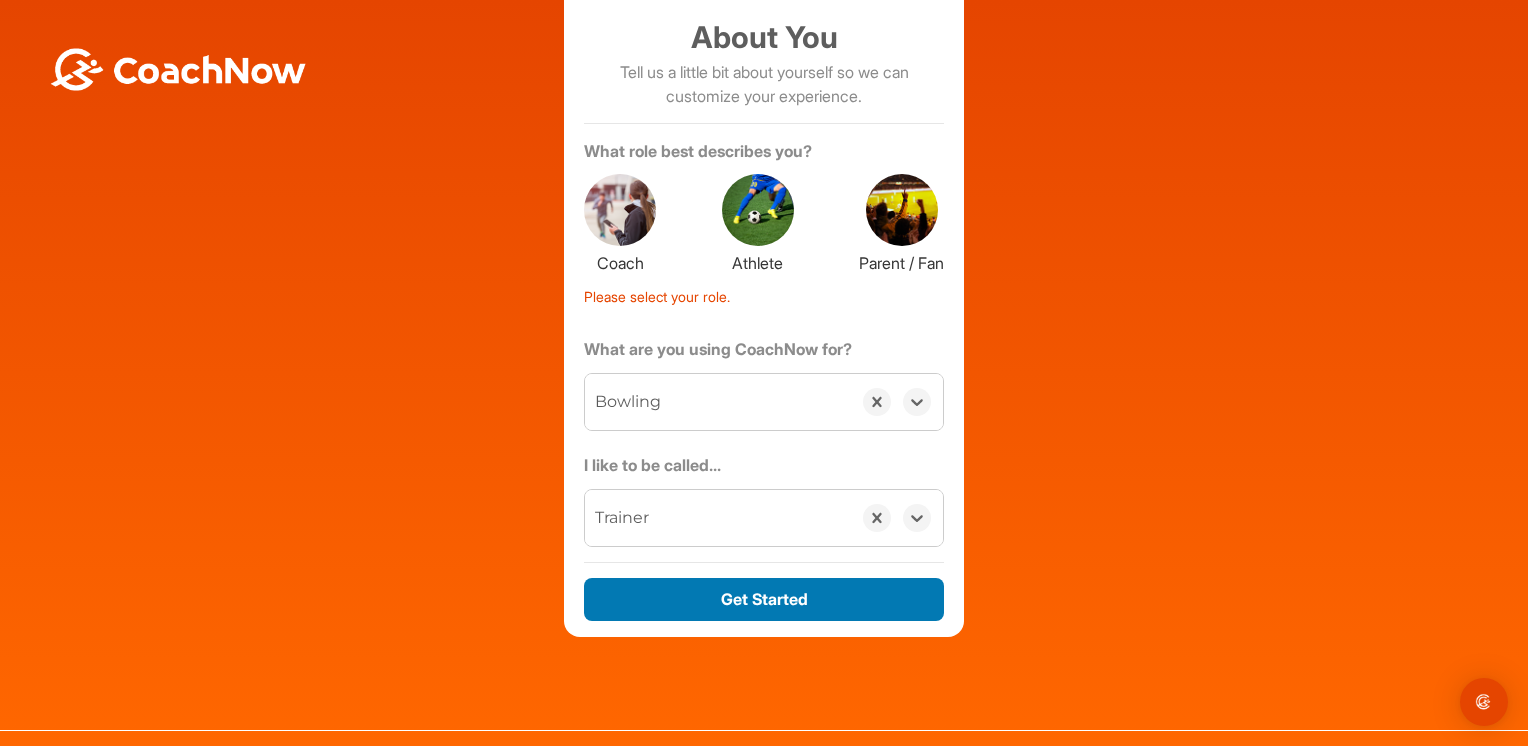 click on "Get Started" at bounding box center (764, 599) 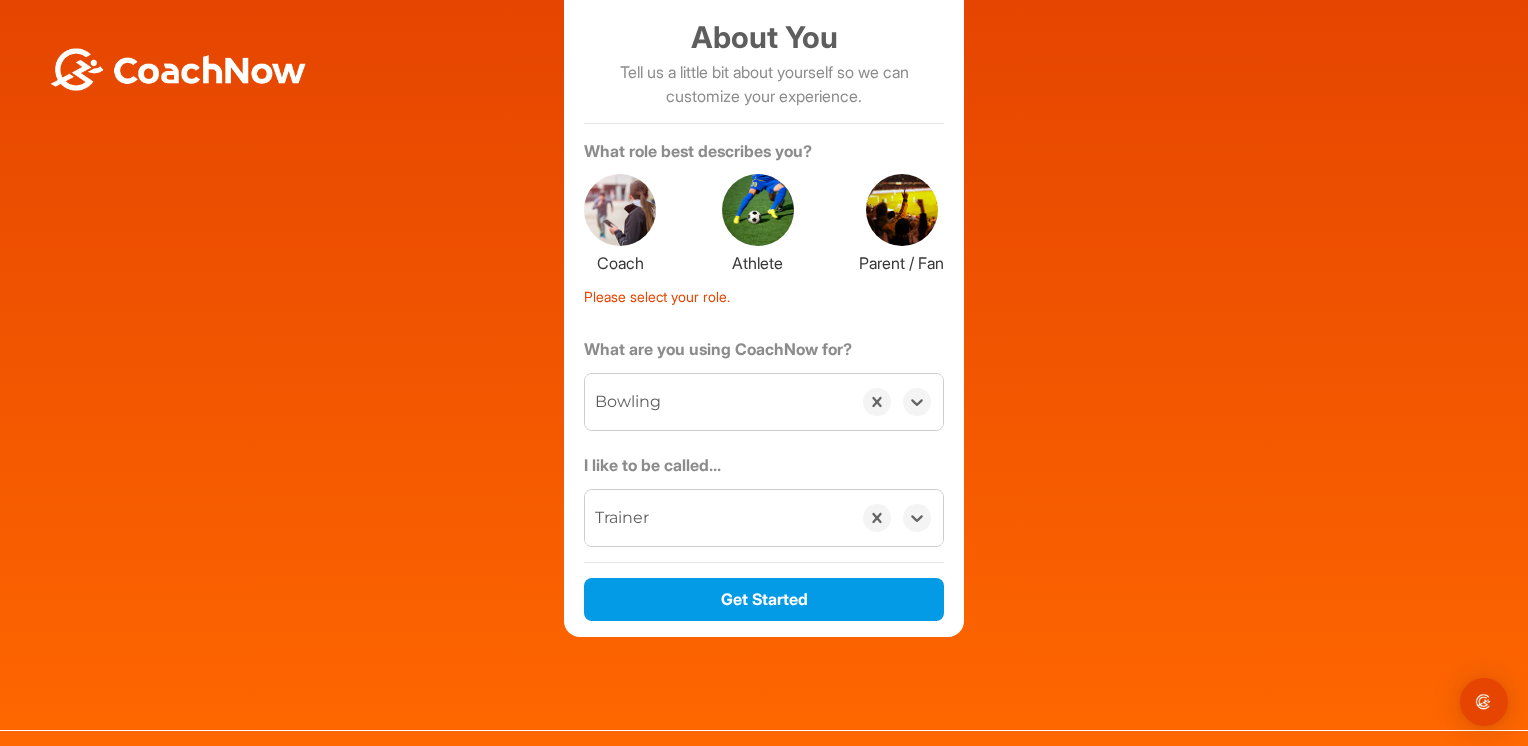 click at bounding box center [902, 210] 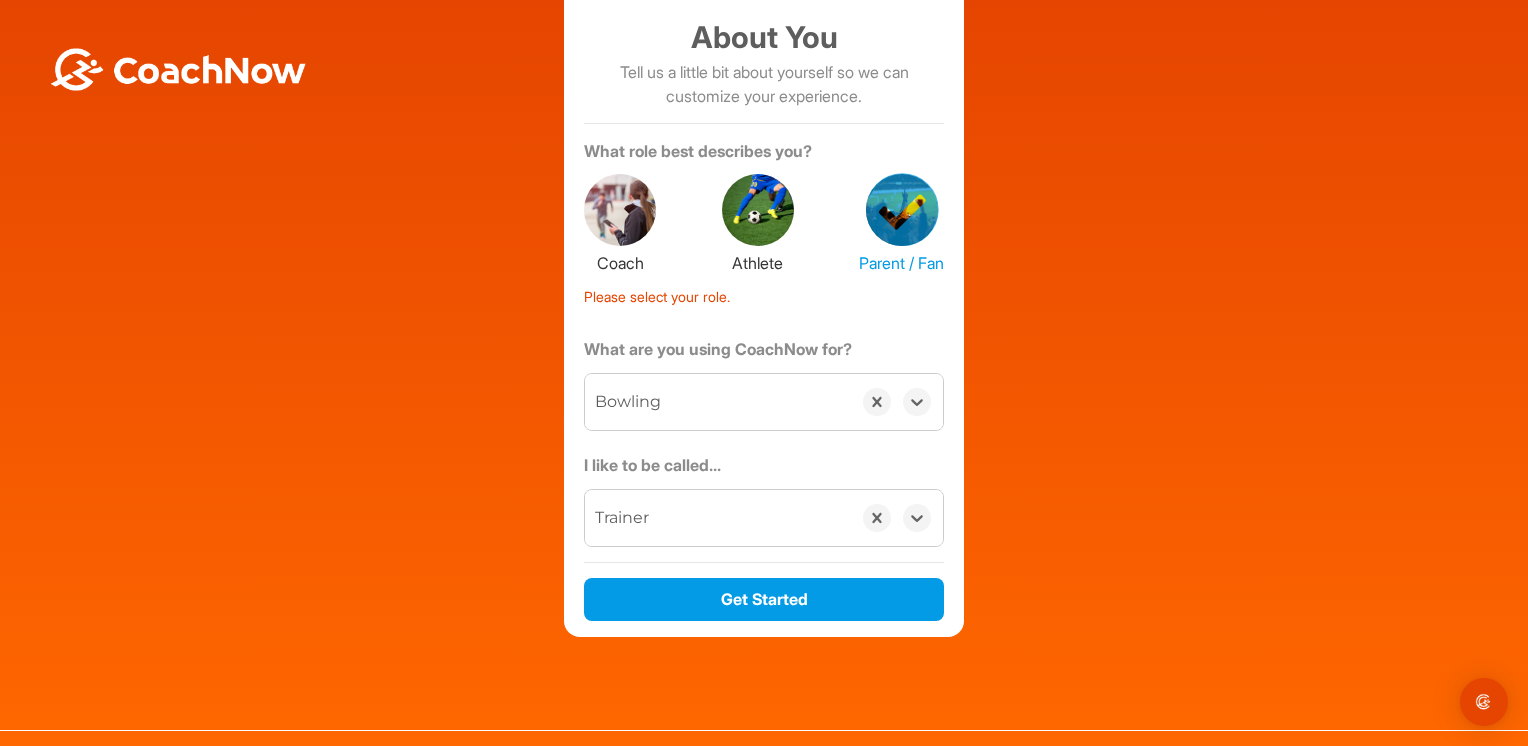 click at bounding box center [758, 210] 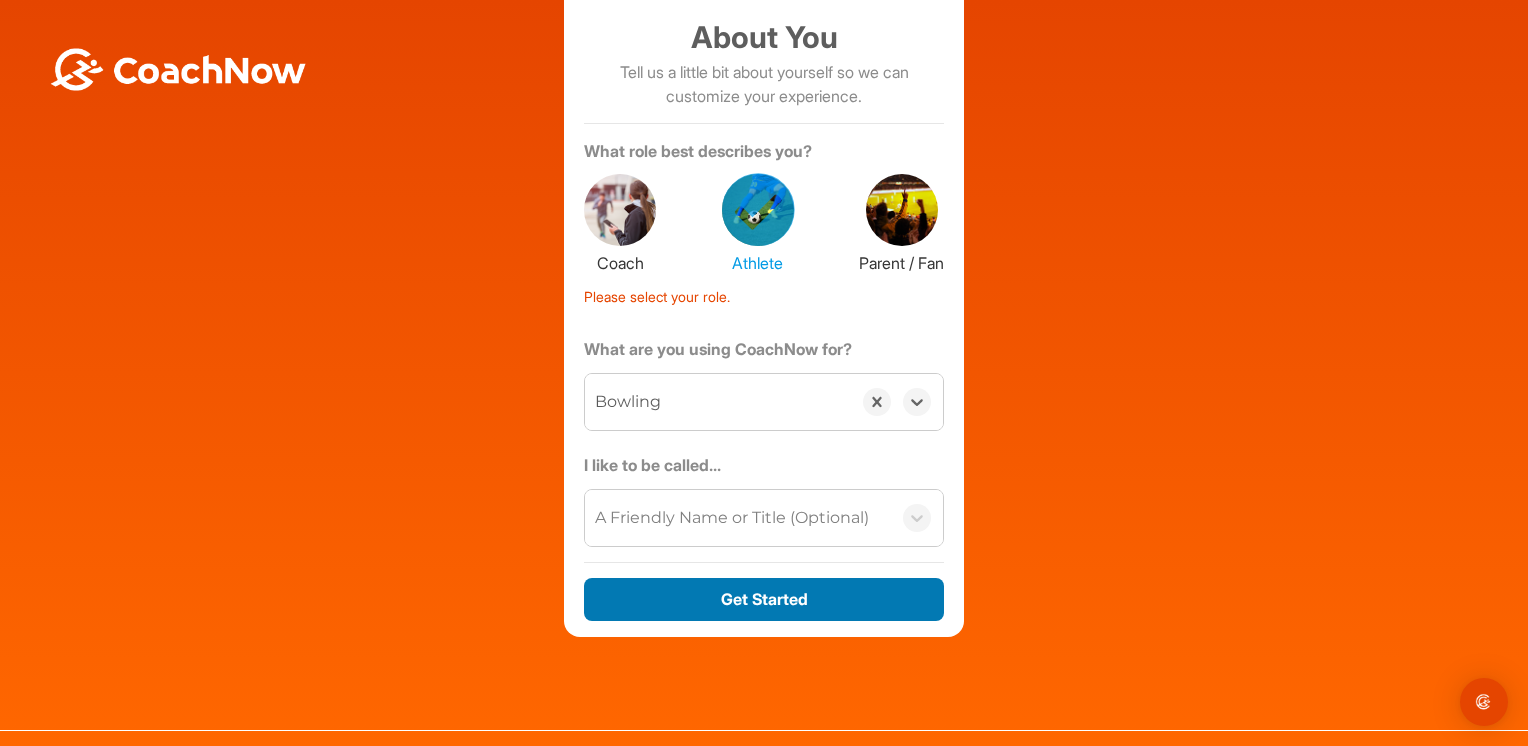 click on "Get Started" at bounding box center [764, 599] 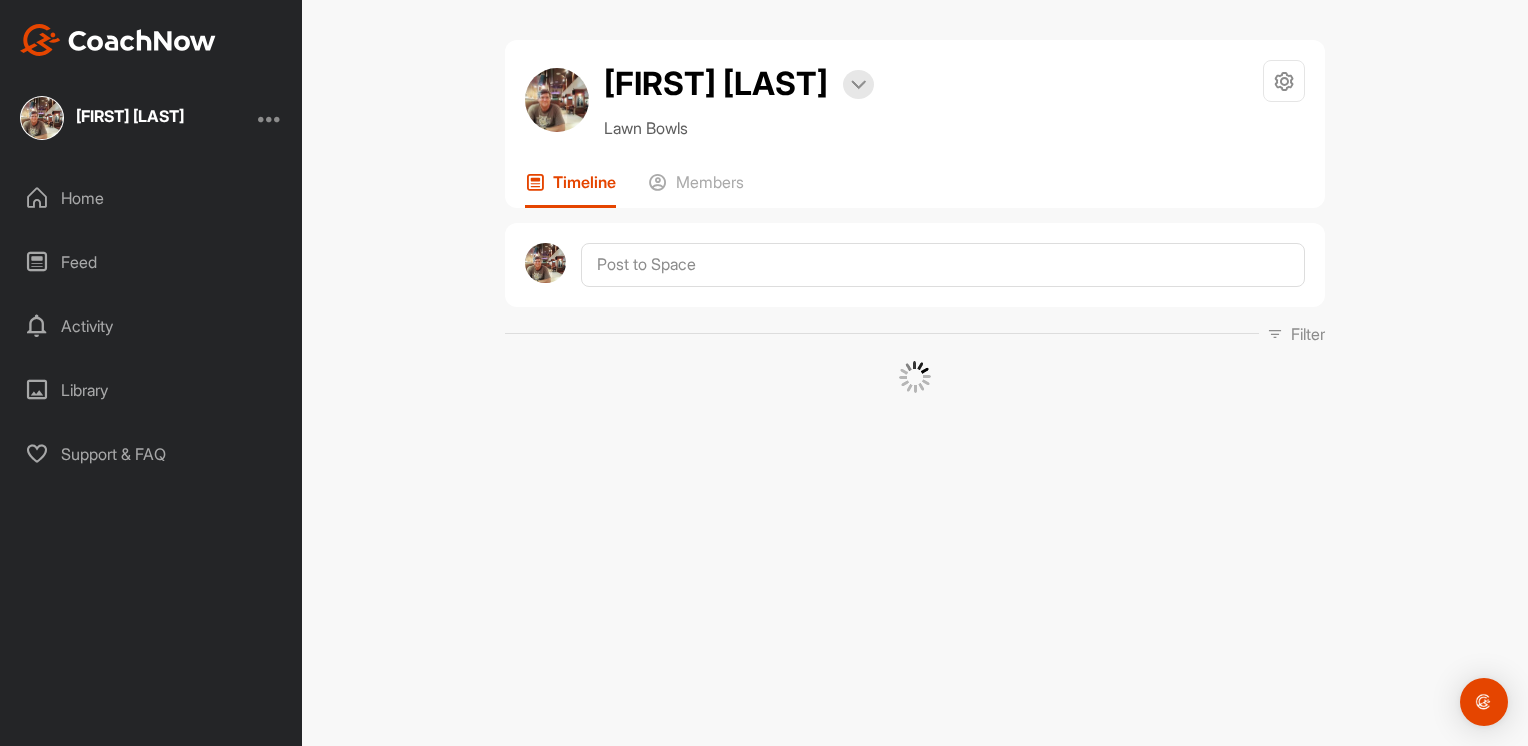 scroll, scrollTop: 0, scrollLeft: 0, axis: both 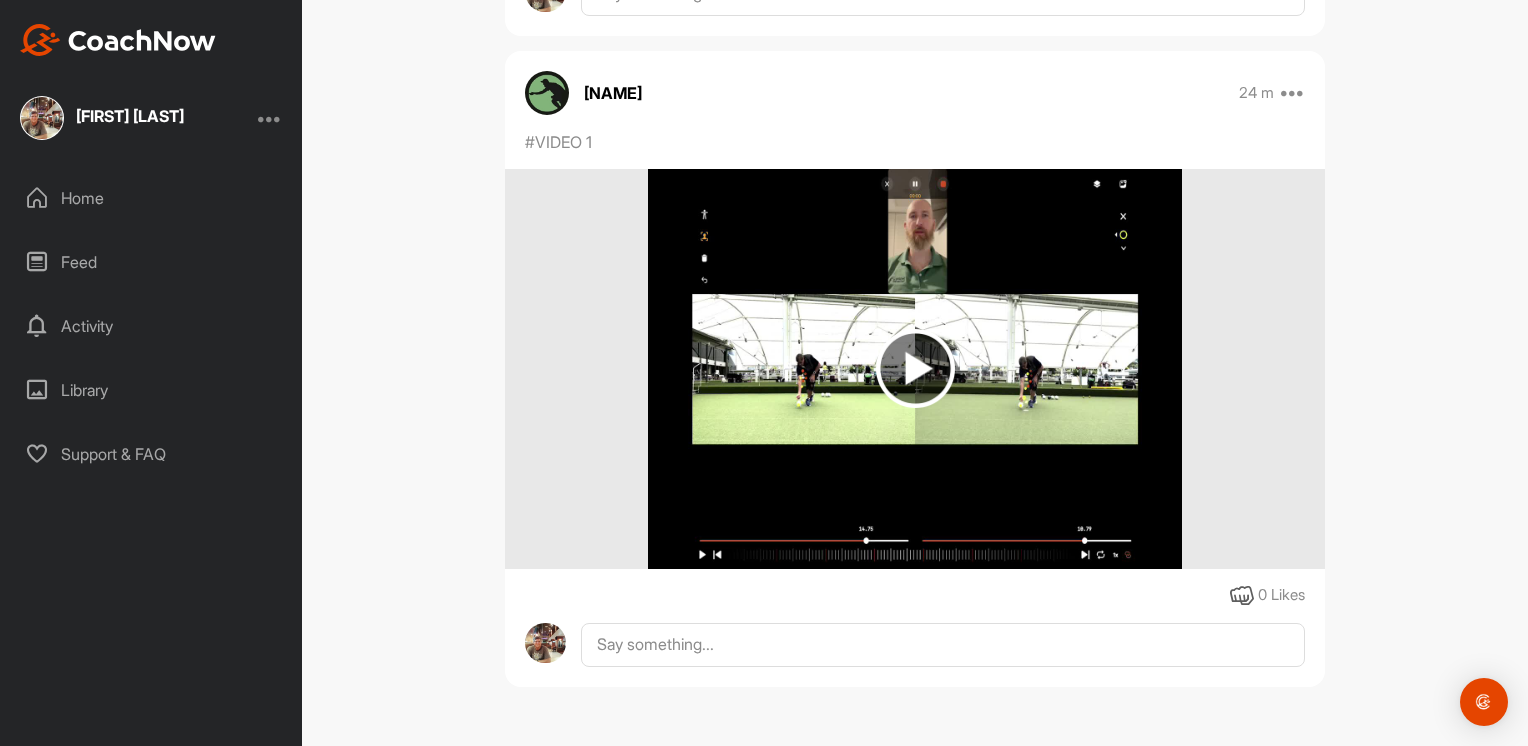 click at bounding box center [915, 368] 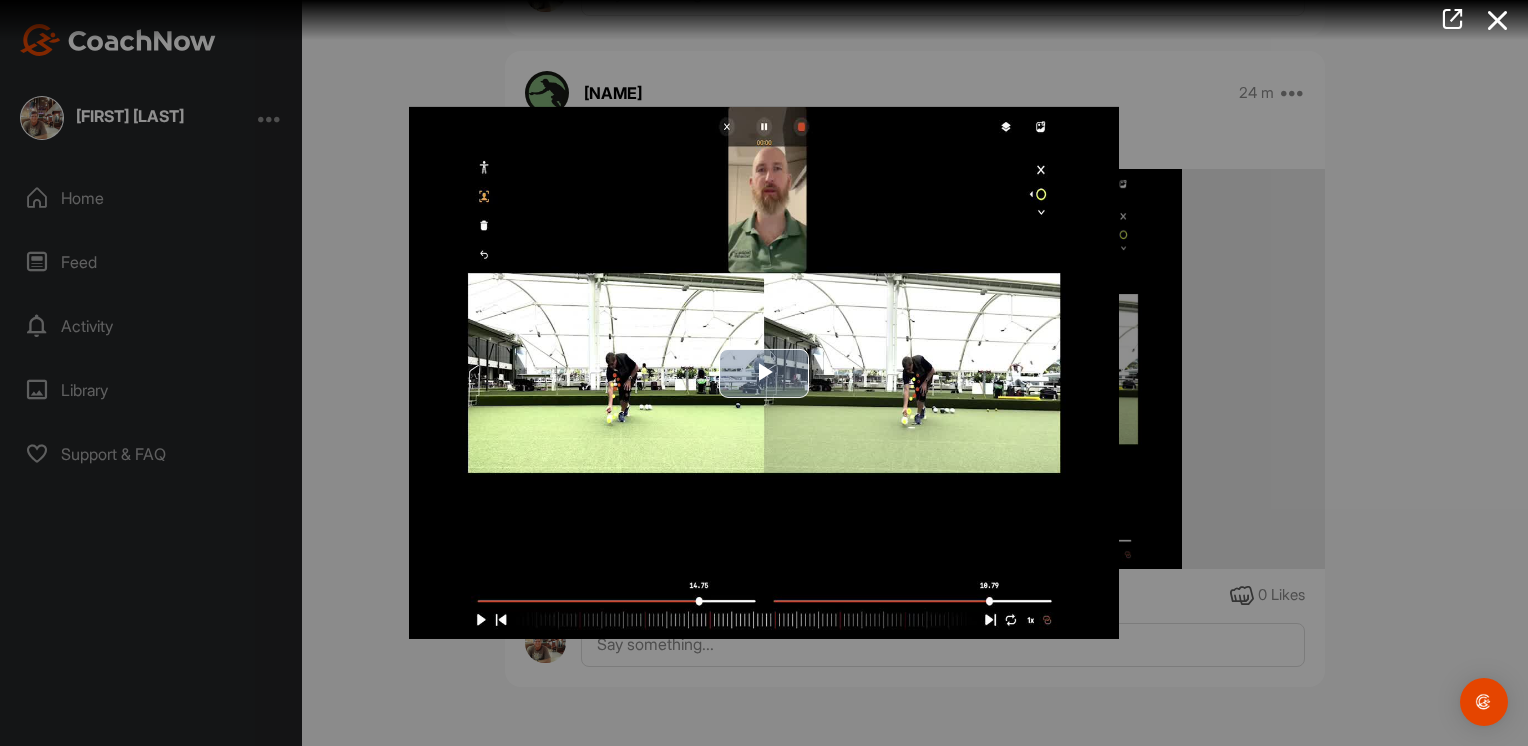 click at bounding box center (764, 373) 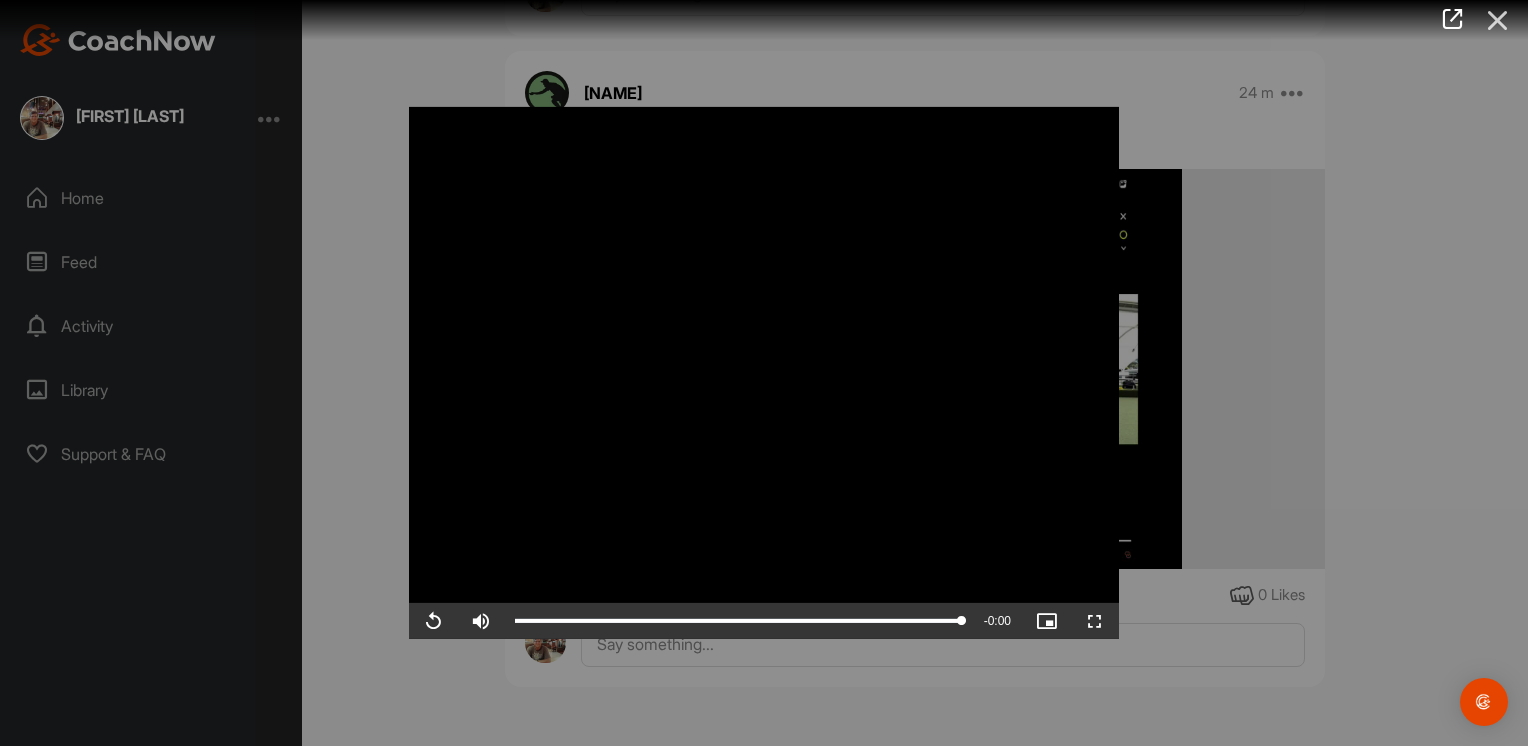click at bounding box center (1498, 20) 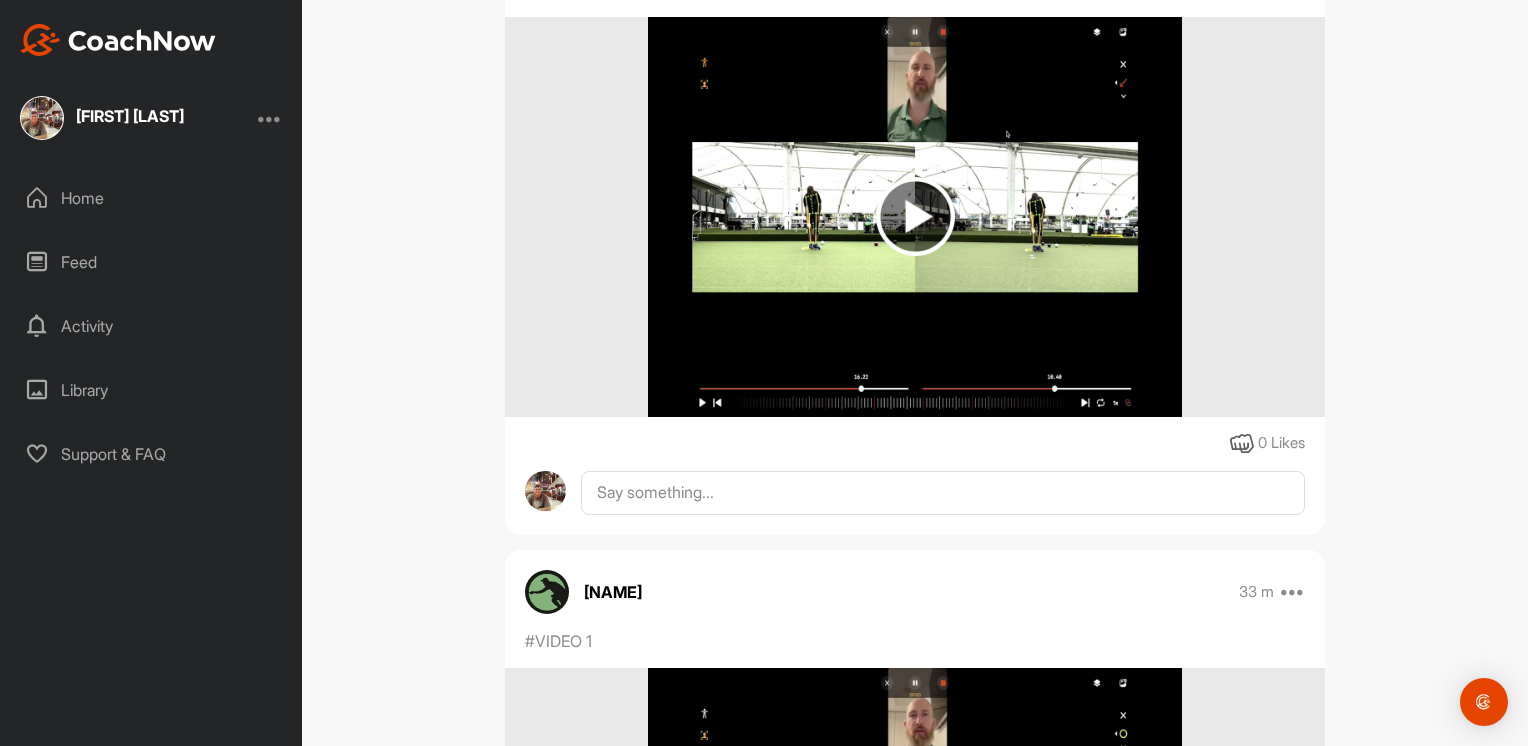 scroll, scrollTop: 2143, scrollLeft: 0, axis: vertical 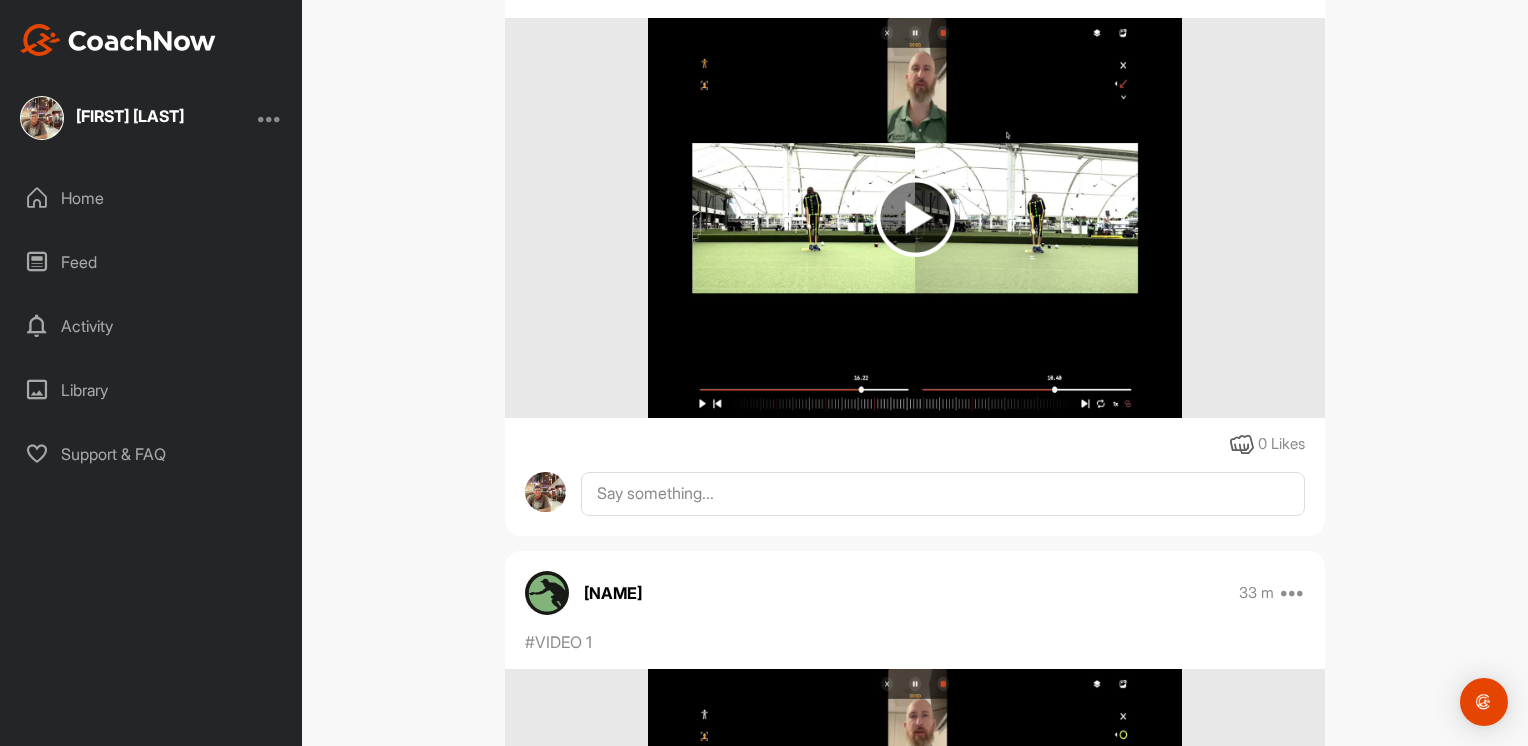 click at bounding box center (915, 217) 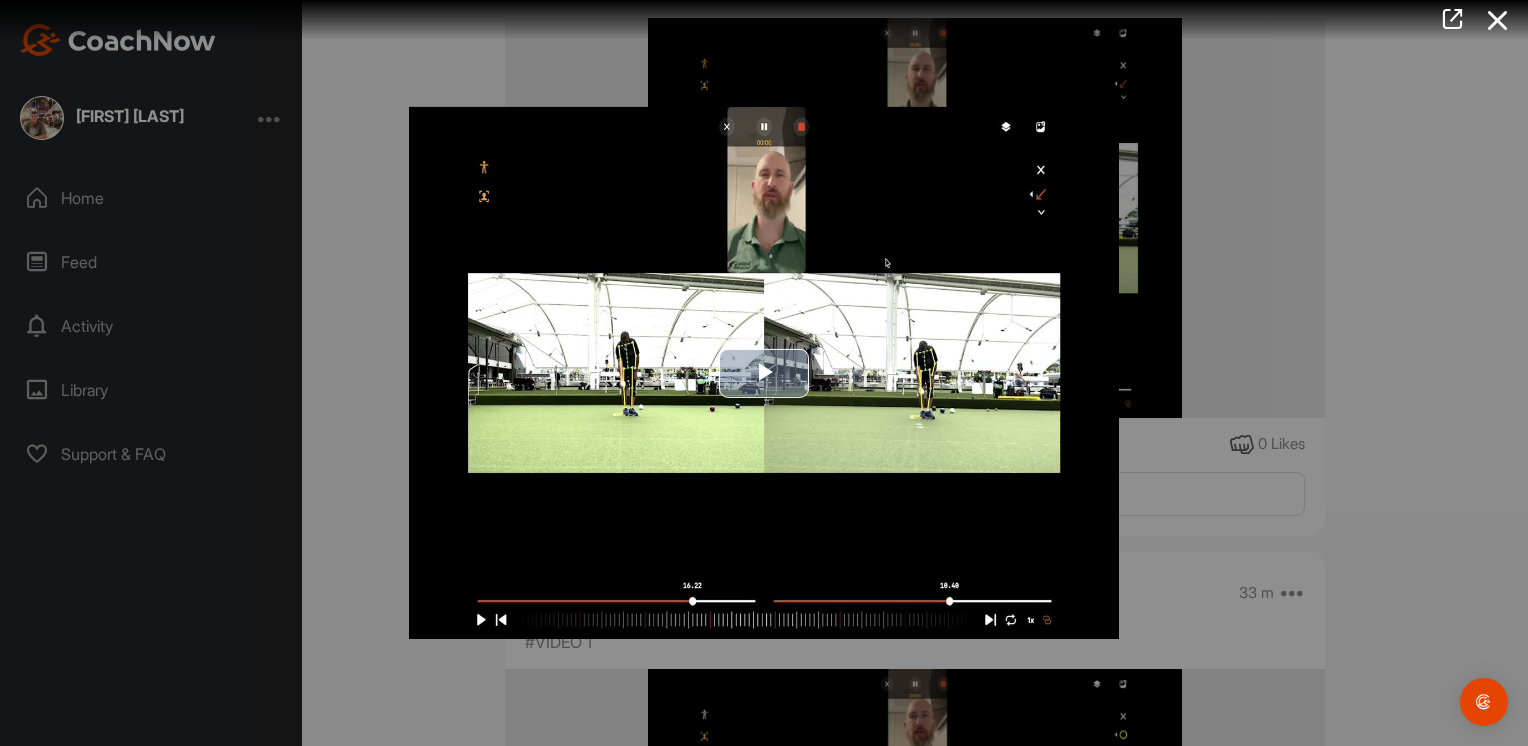 click at bounding box center (764, 373) 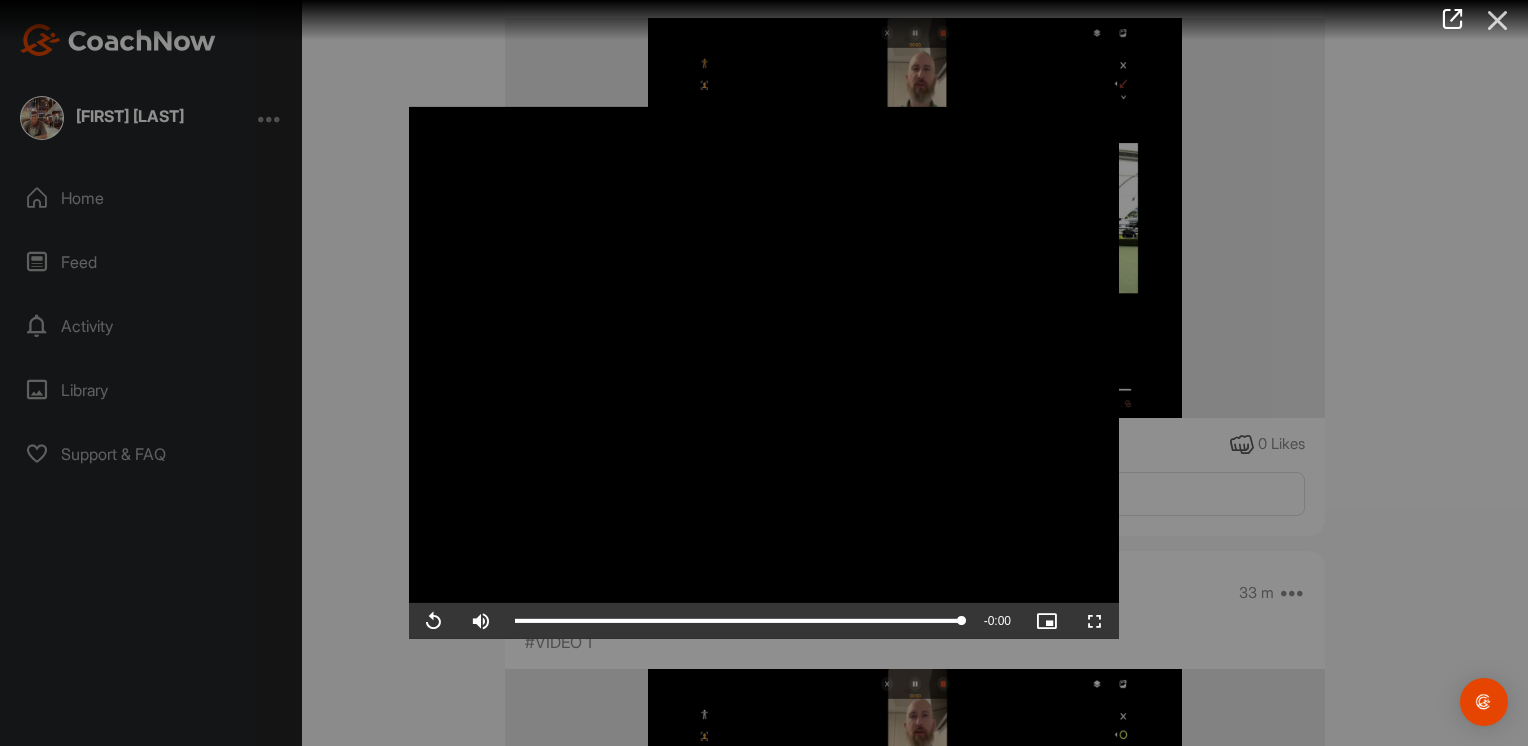 click at bounding box center [1498, 20] 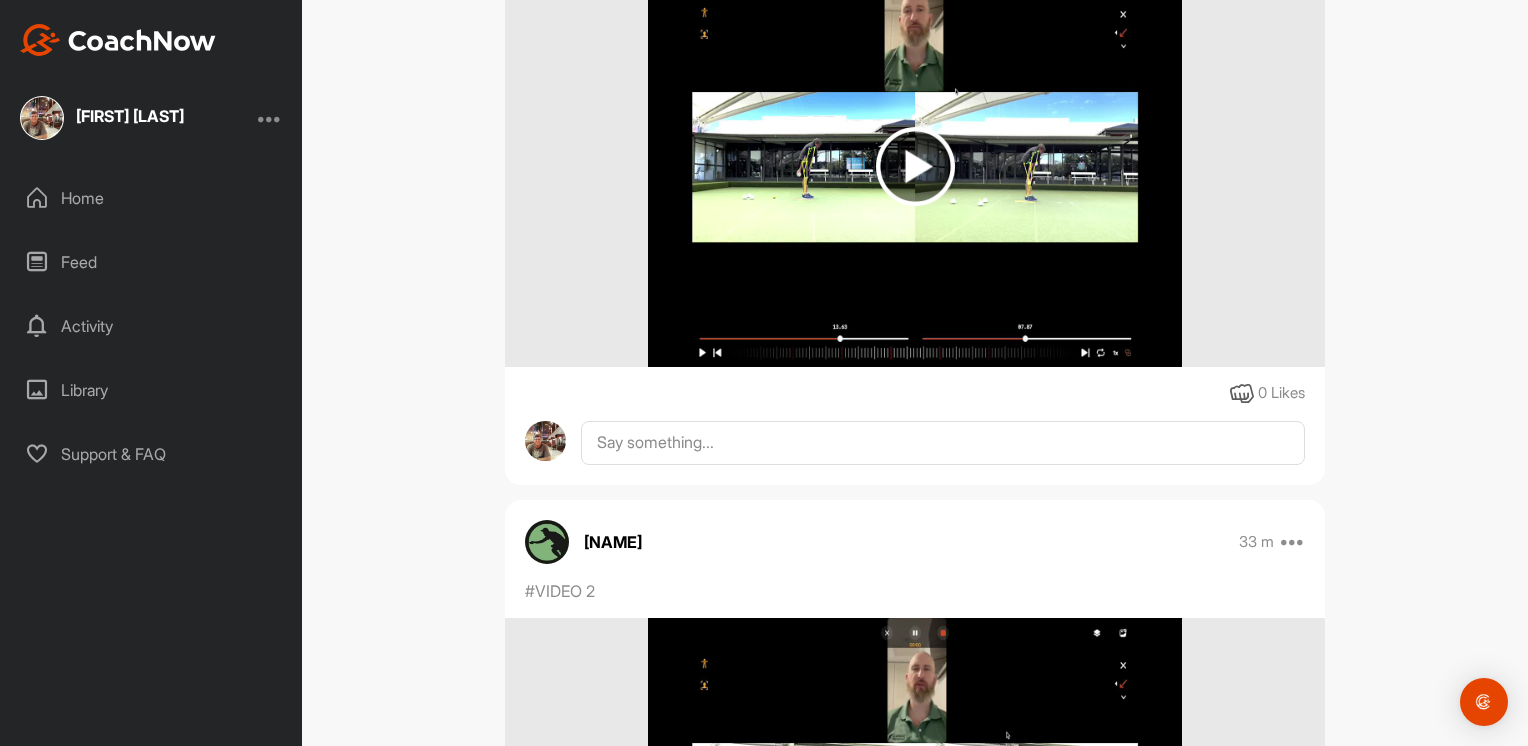 scroll, scrollTop: 1443, scrollLeft: 0, axis: vertical 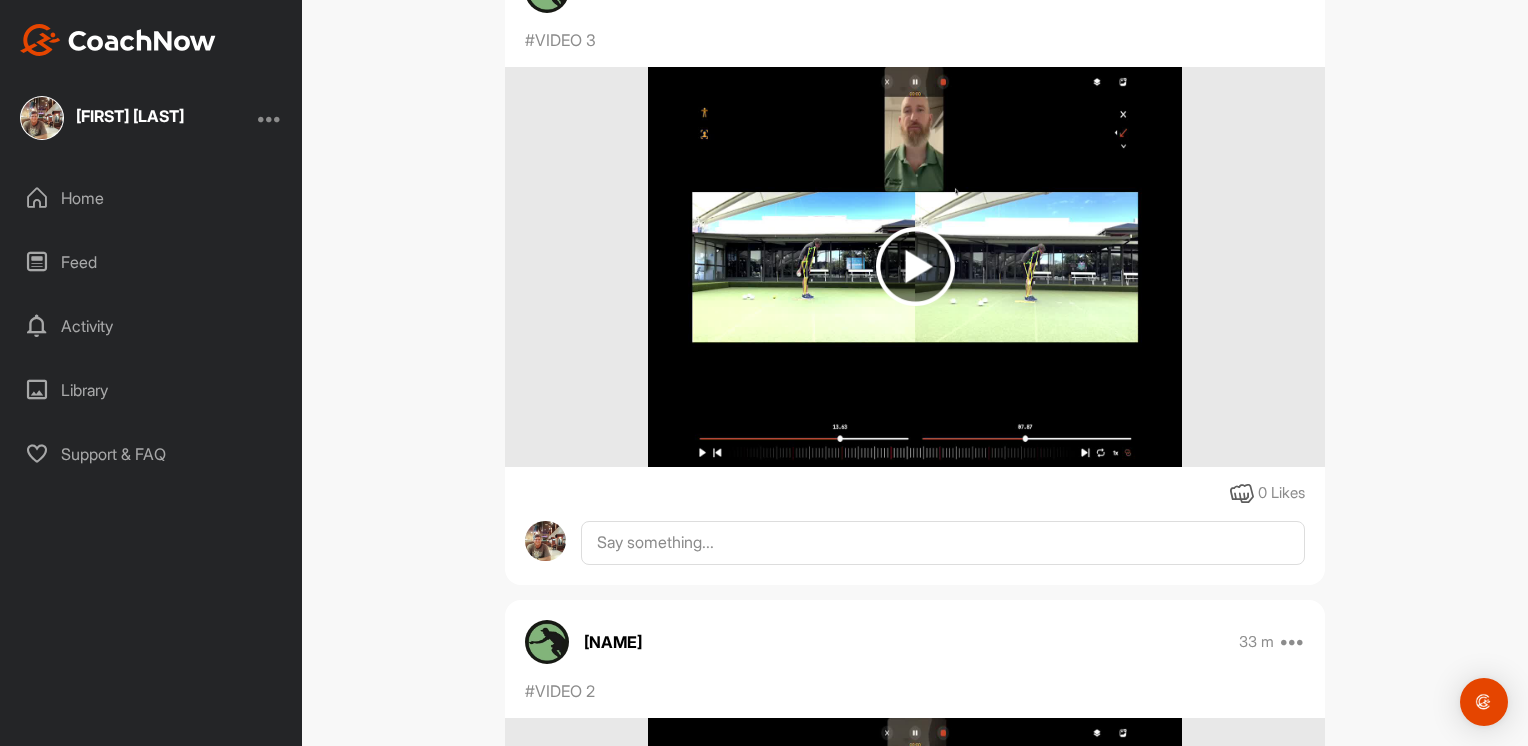 click at bounding box center [915, 266] 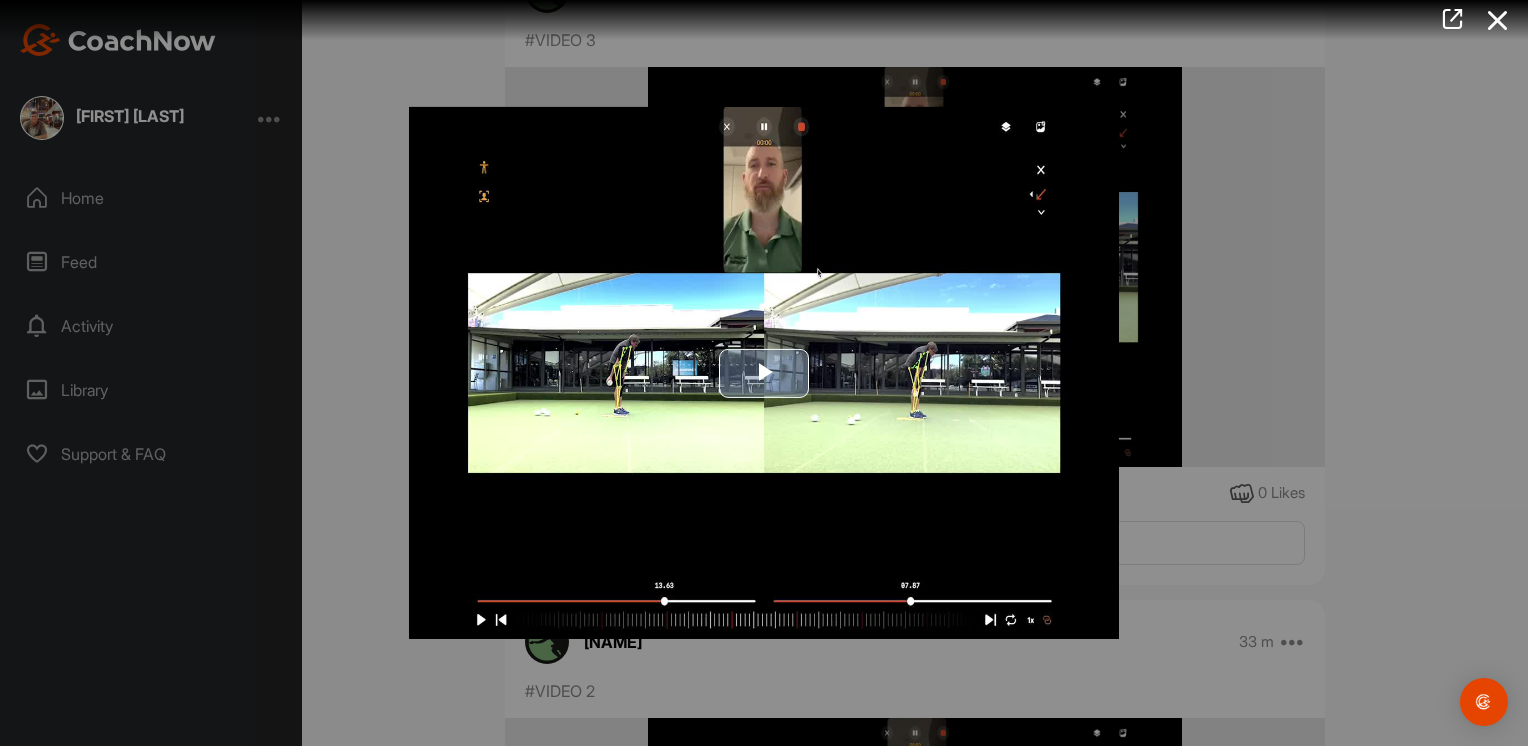 click at bounding box center (764, 373) 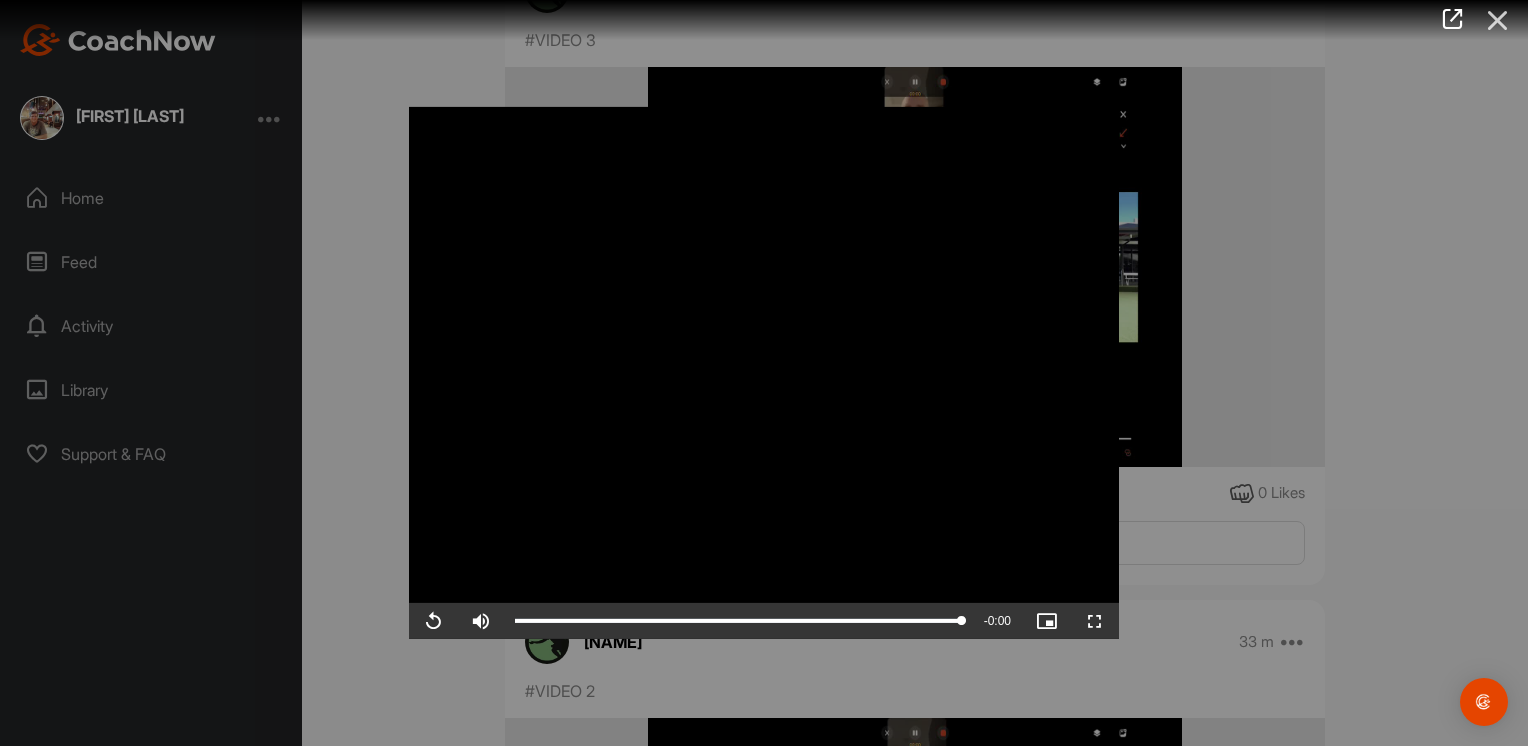 click at bounding box center [1498, 20] 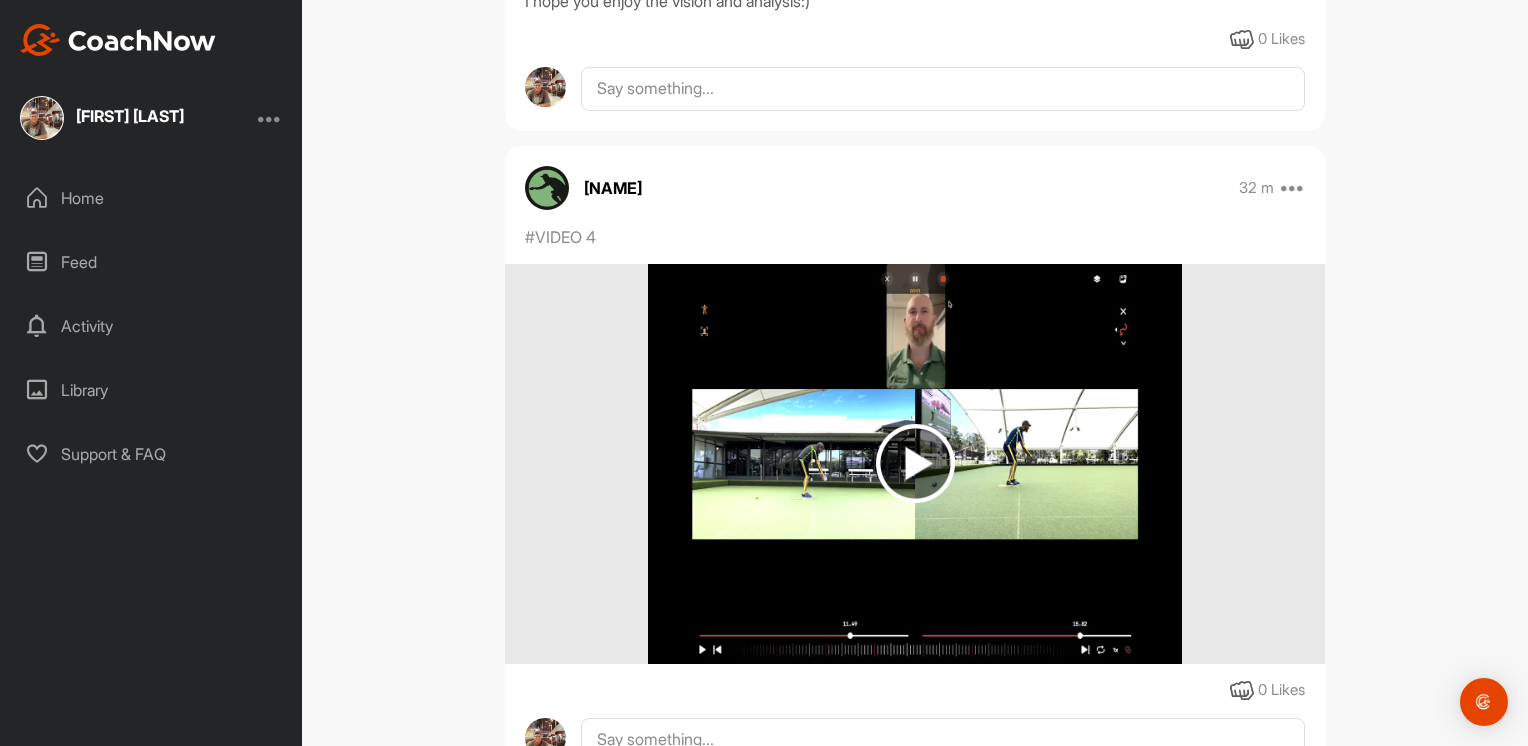 scroll, scrollTop: 643, scrollLeft: 0, axis: vertical 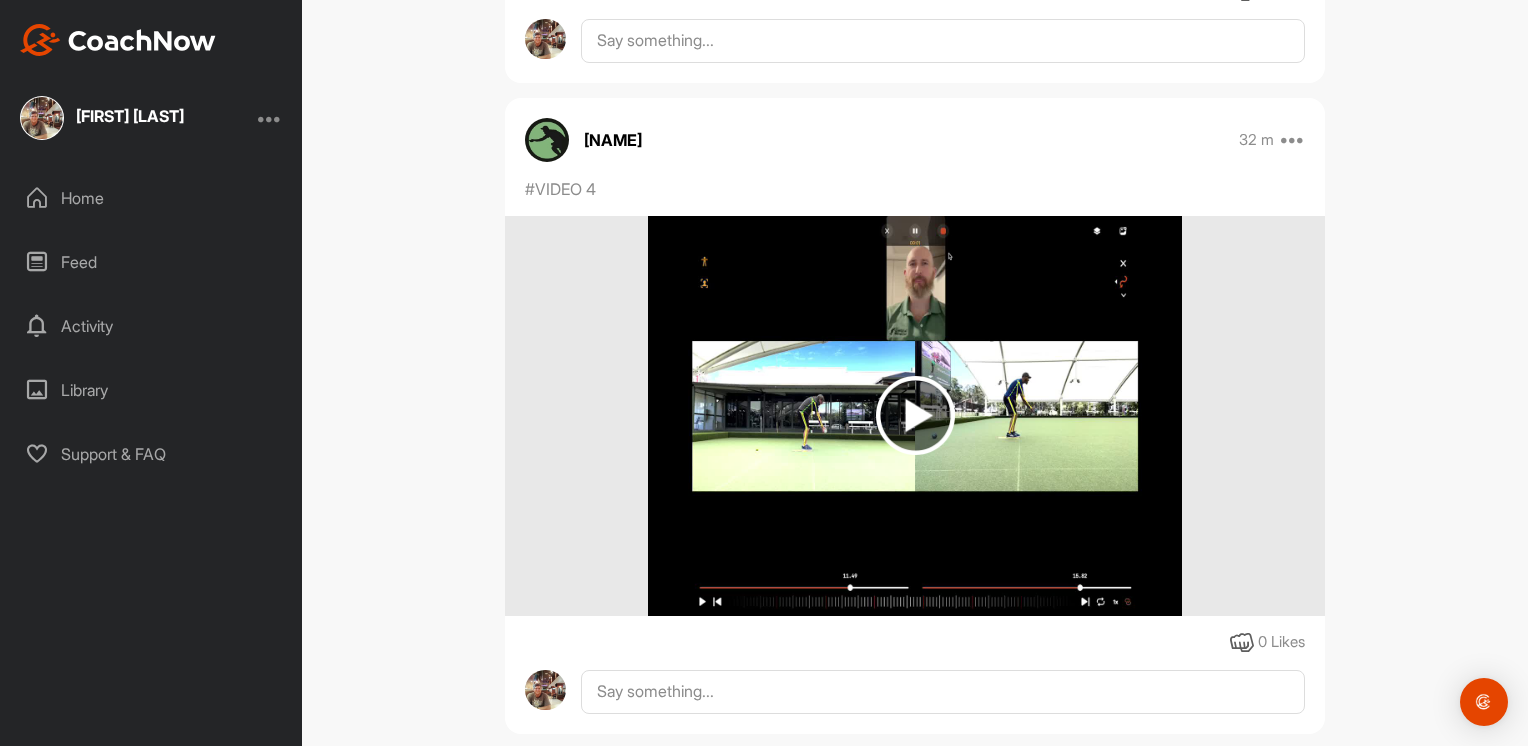 click at bounding box center (915, 415) 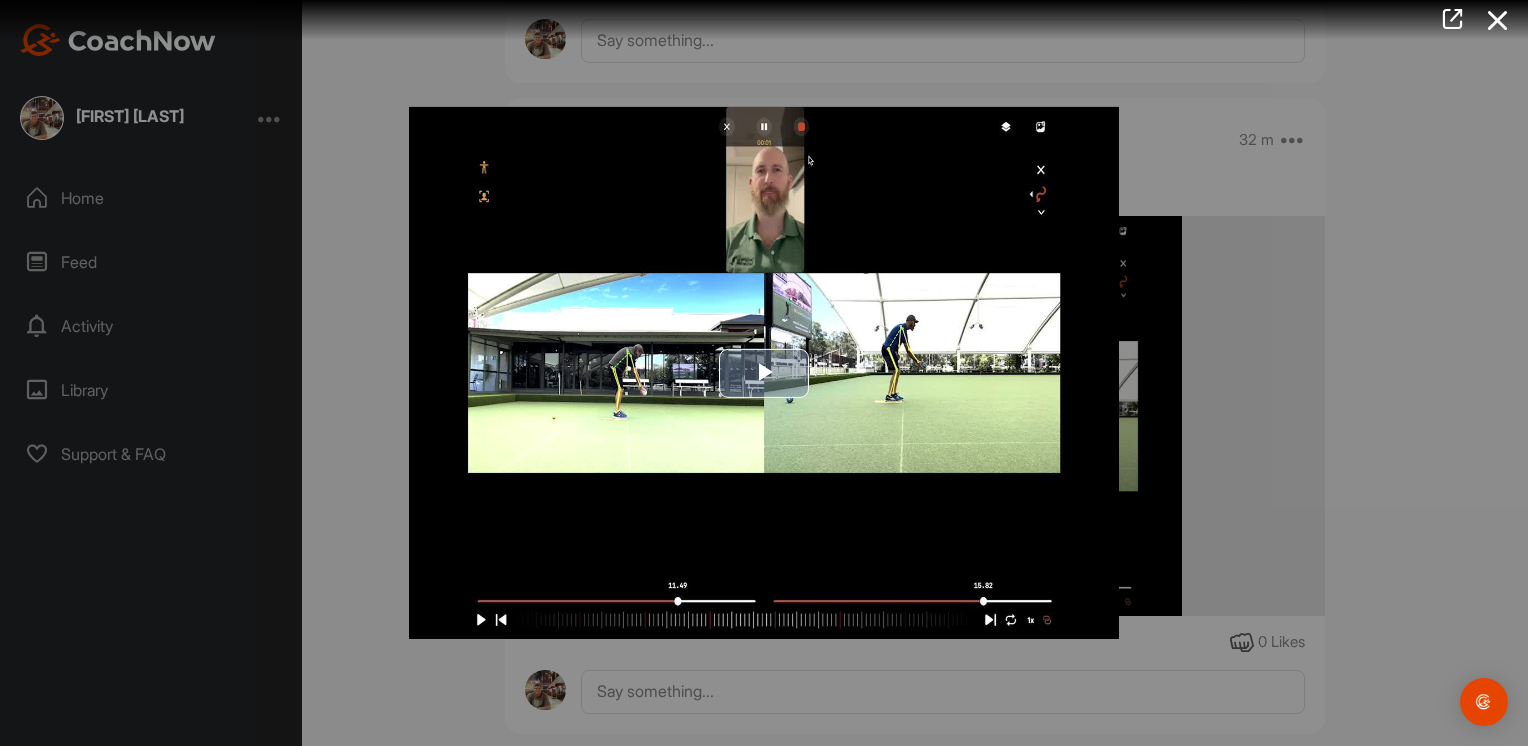 click at bounding box center [764, 373] 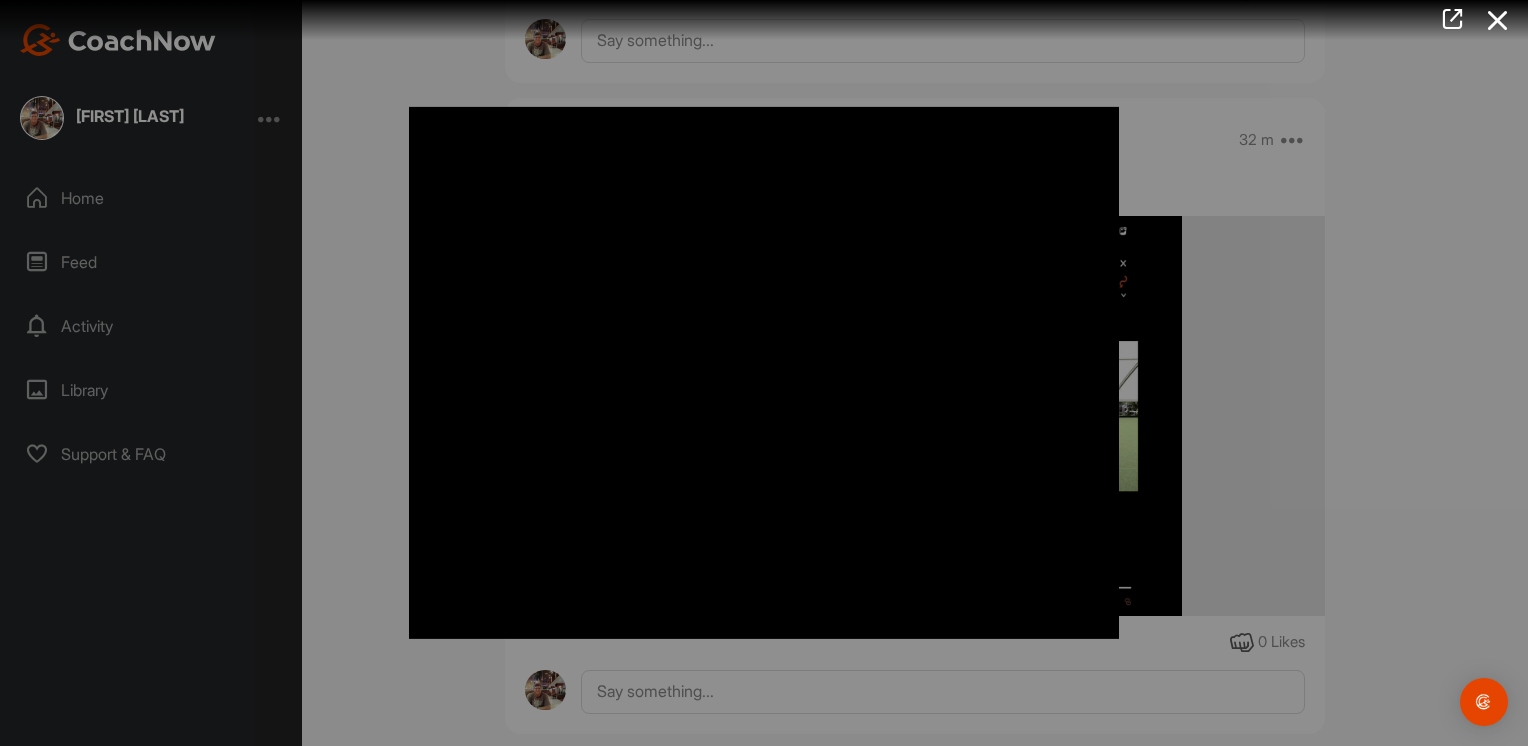 click at bounding box center [764, 373] 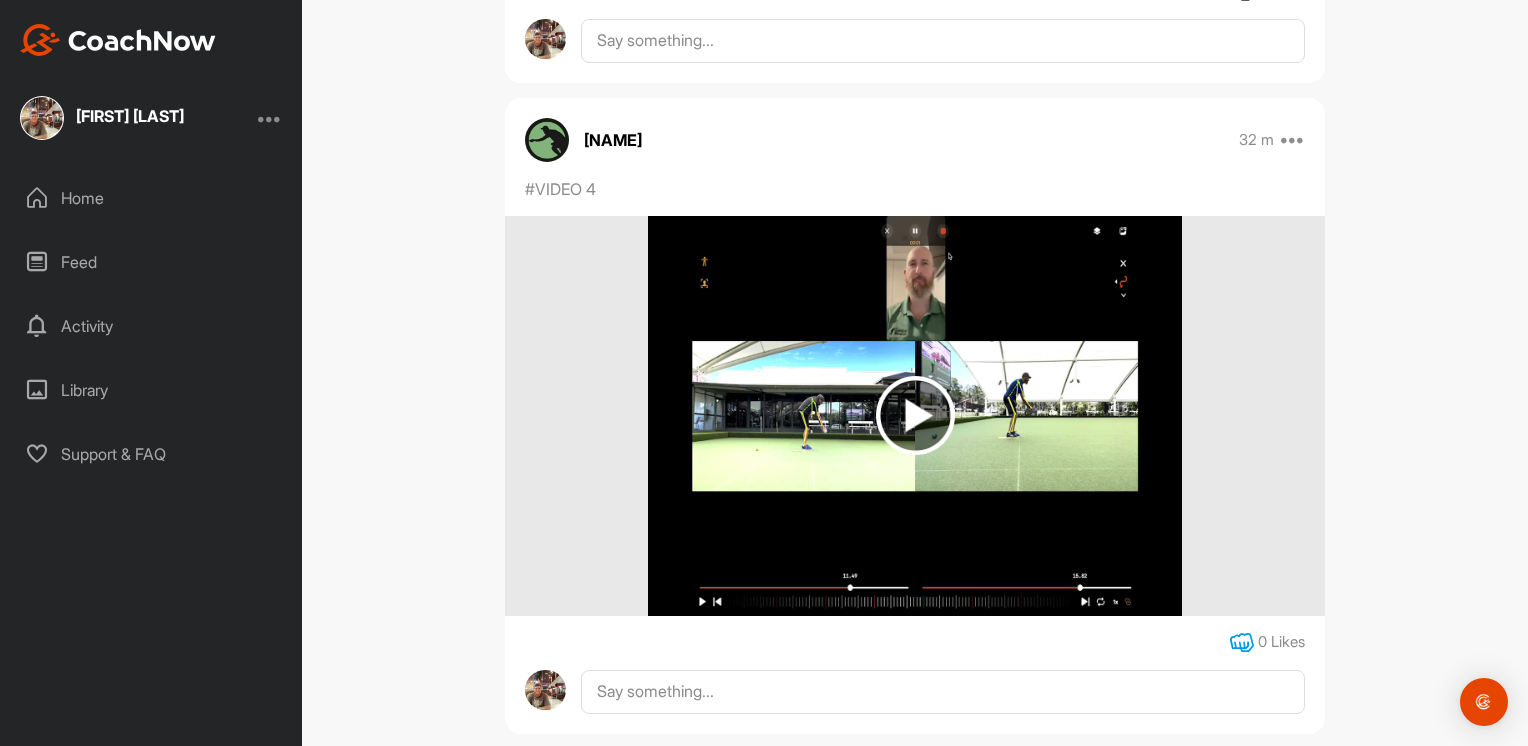 click at bounding box center (1242, 643) 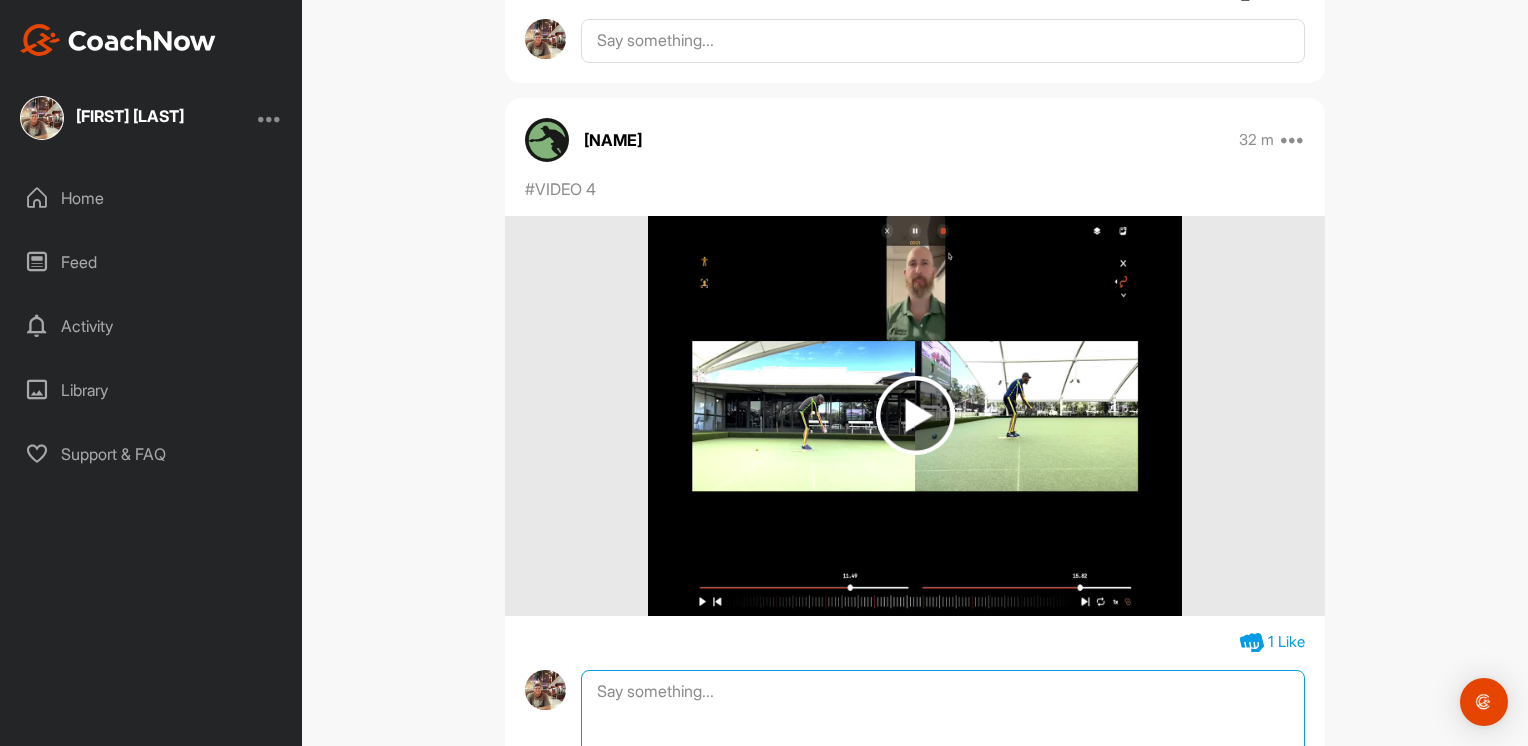 click at bounding box center [943, 770] 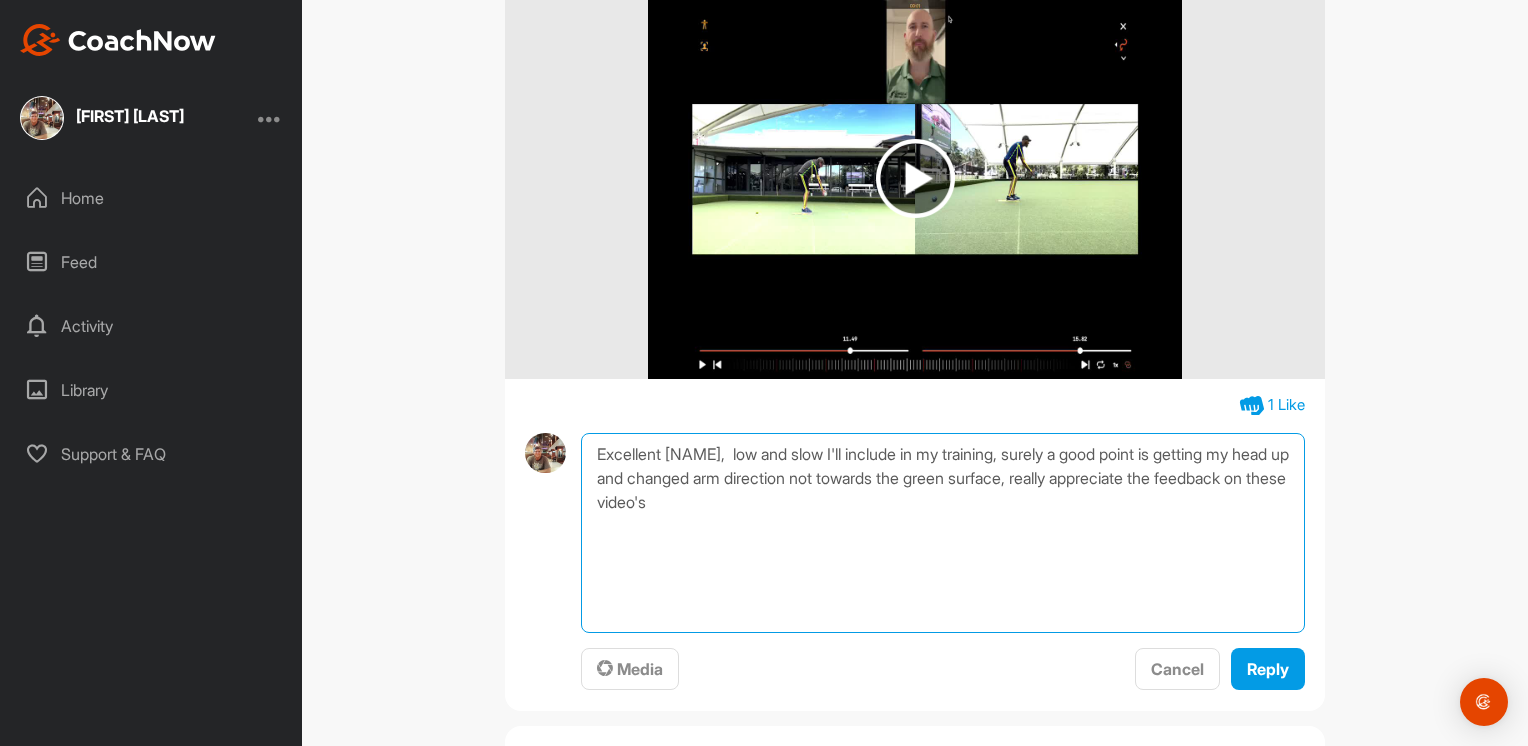 scroll, scrollTop: 944, scrollLeft: 0, axis: vertical 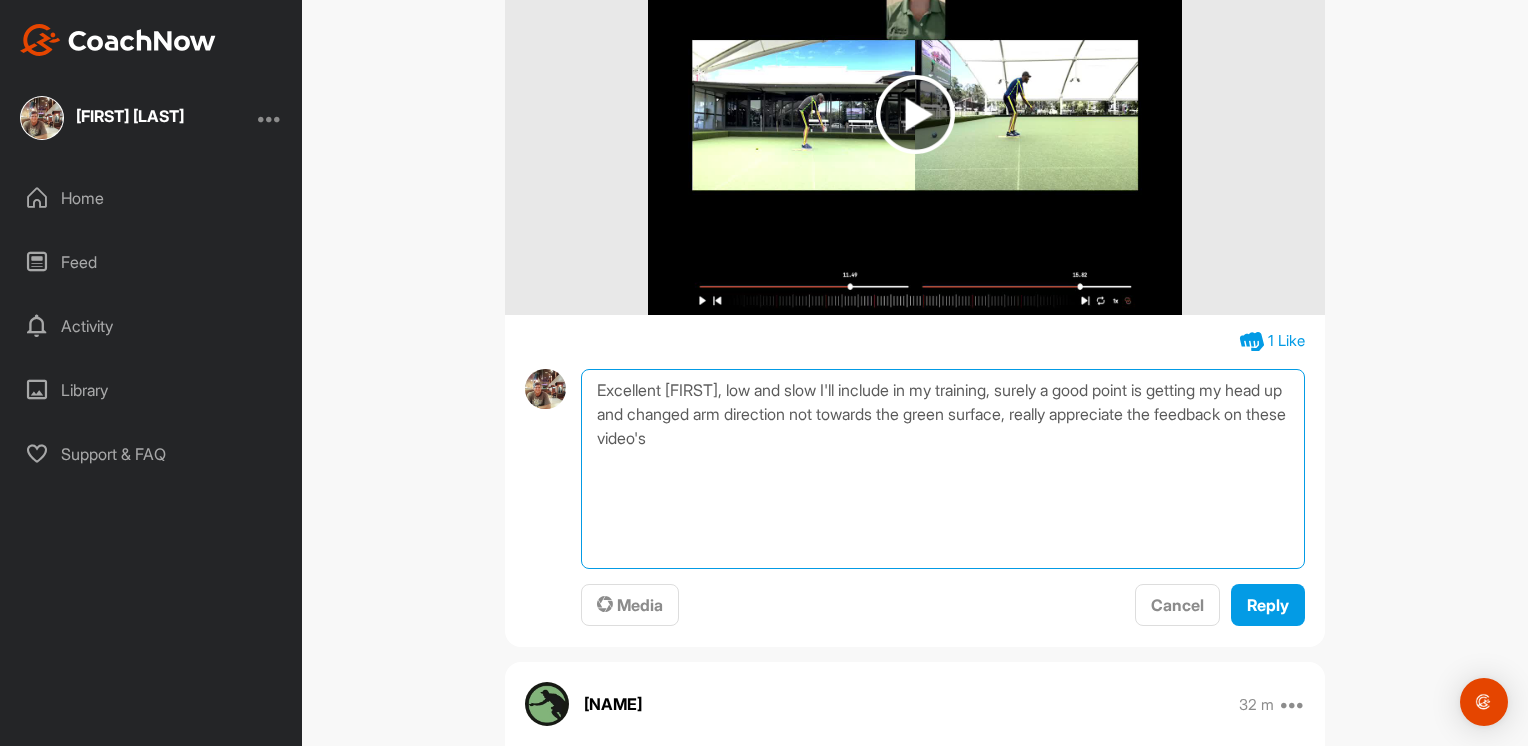 drag, startPoint x: 744, startPoint y: 410, endPoint x: 783, endPoint y: 410, distance: 39 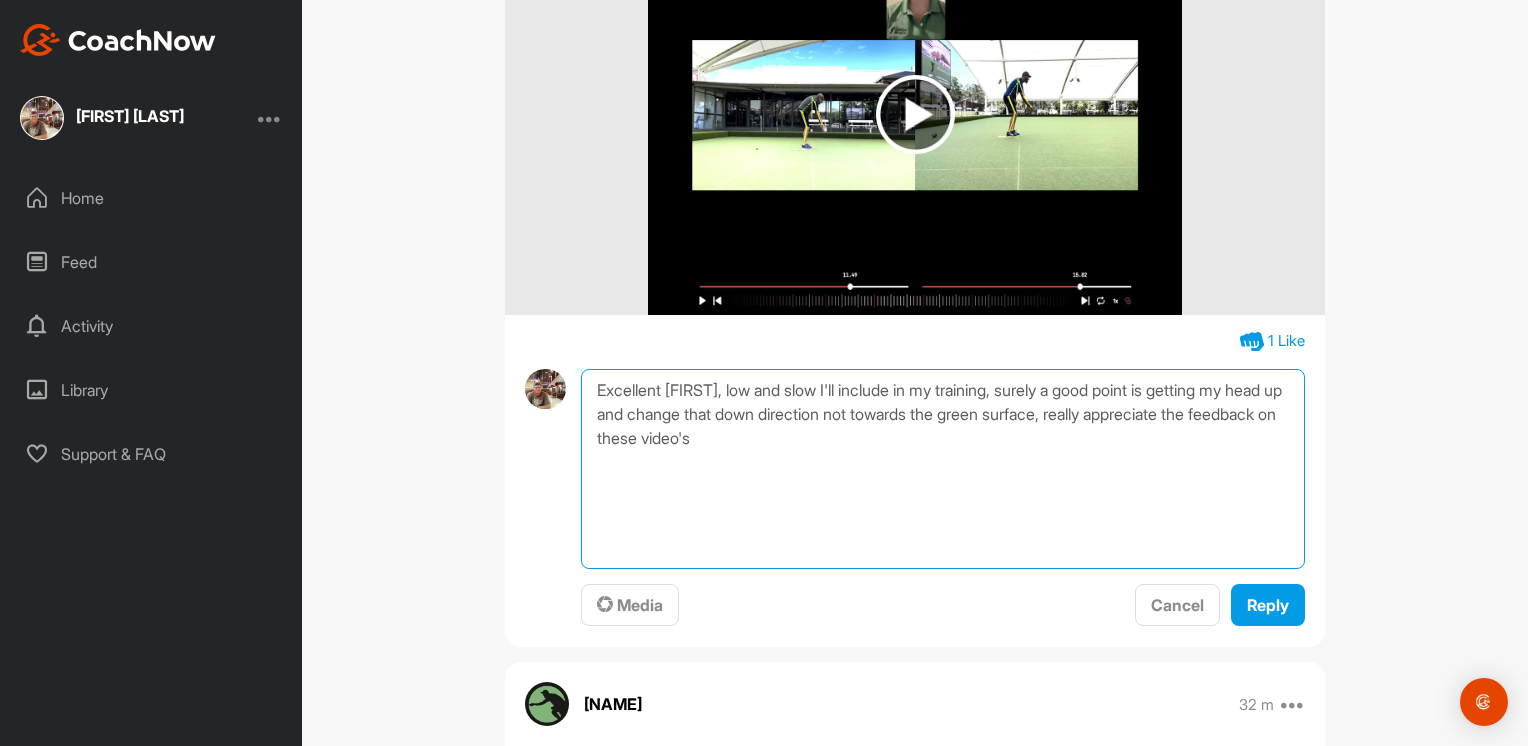 click on "Excellent [FIRST], low and slow I'll include in my training, surely a good point is getting my head up and change that down direction not towards the green surface, really appreciate the feedback on these video's" at bounding box center [943, 469] 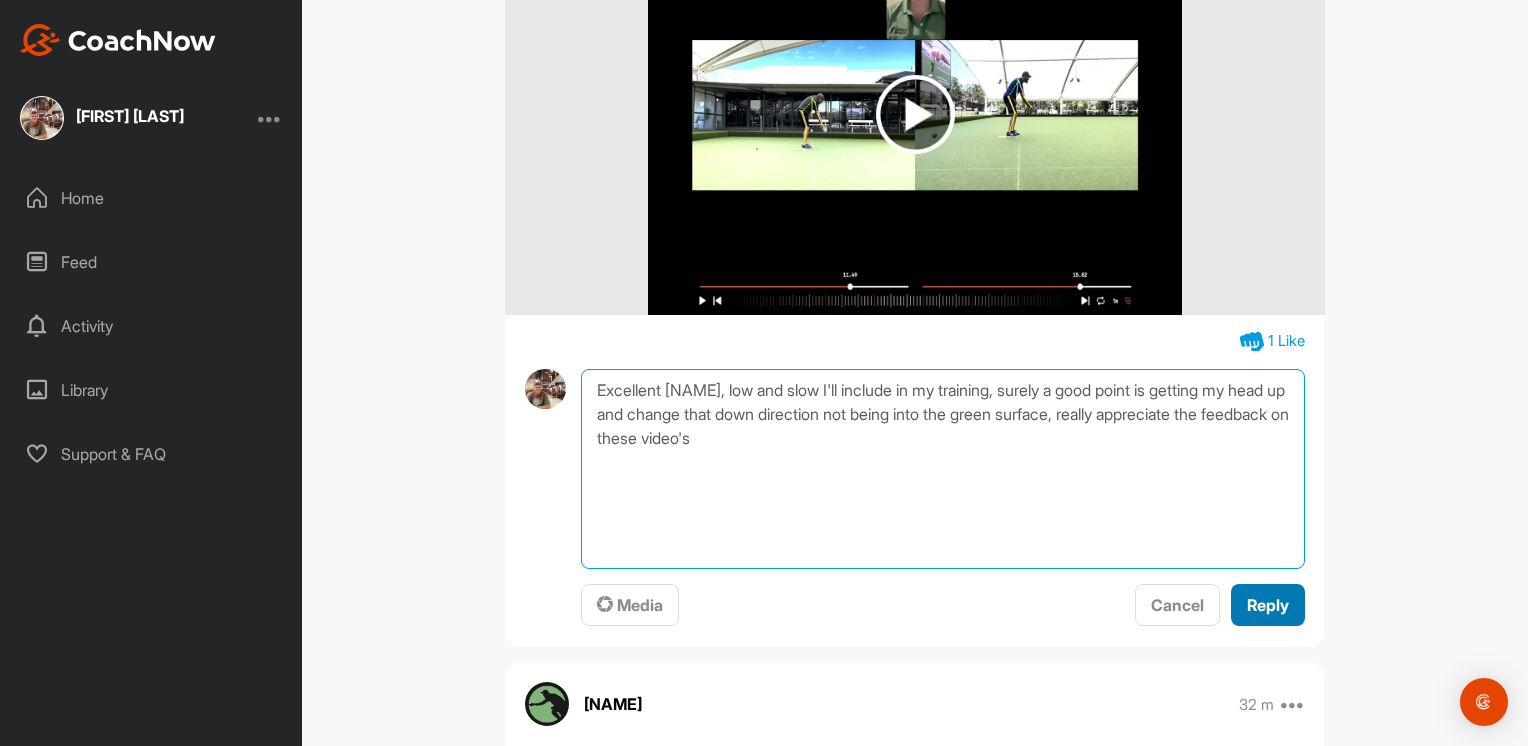 type on "Excellent [NAME], low and slow I'll include in my training, surely a good point is getting my head up and change that down direction not being into the green surface, really appreciate the feedback on these video's" 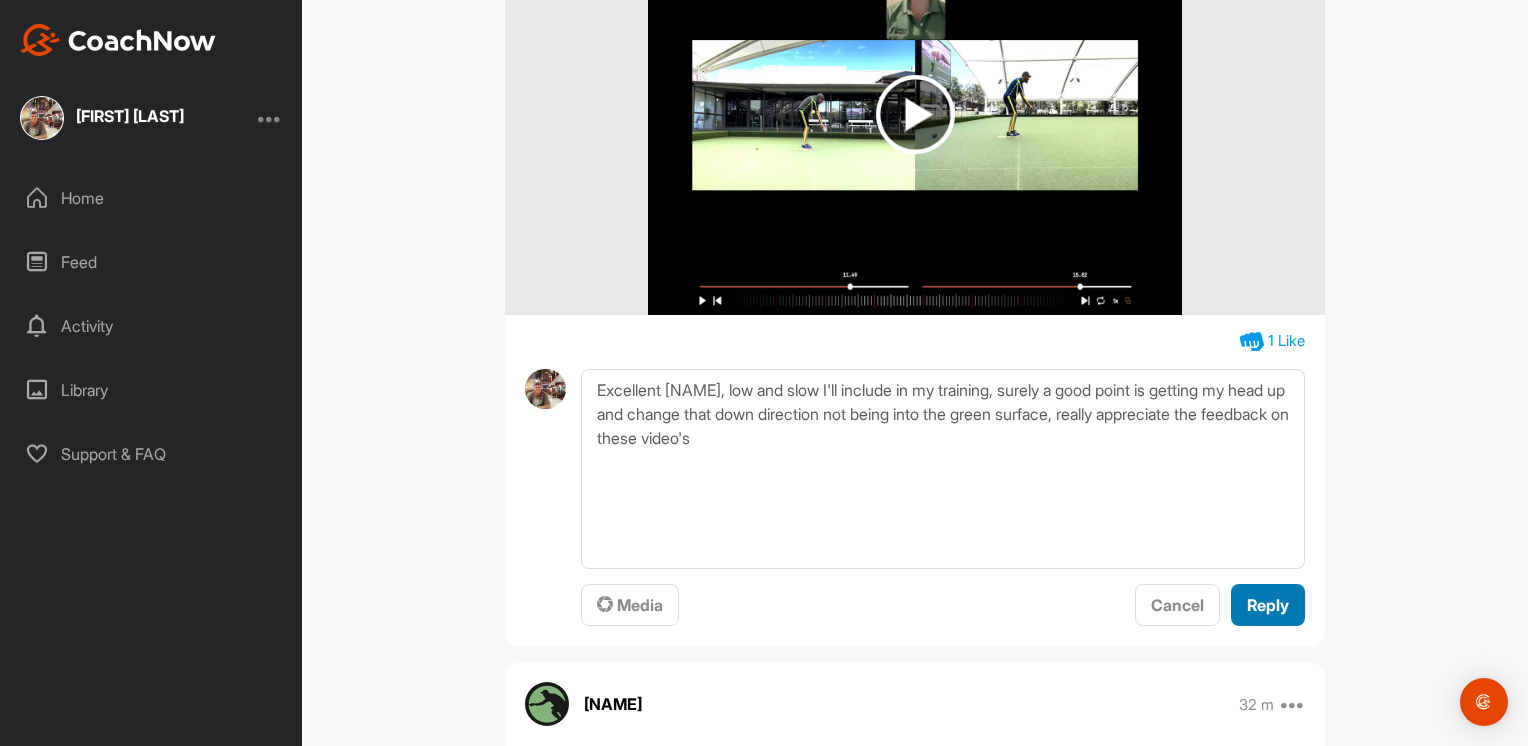 click on "Reply" at bounding box center (1268, 605) 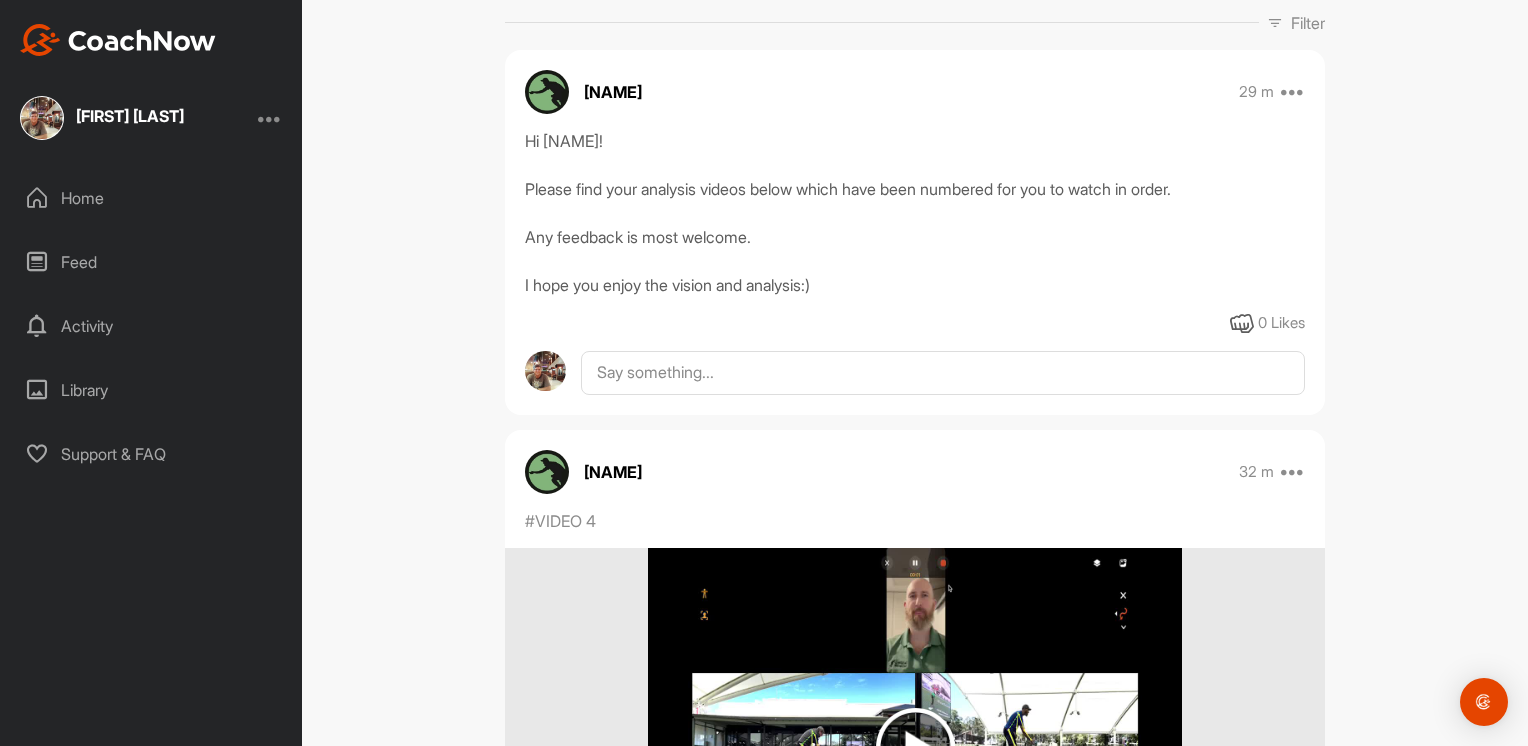 scroll, scrollTop: 344, scrollLeft: 0, axis: vertical 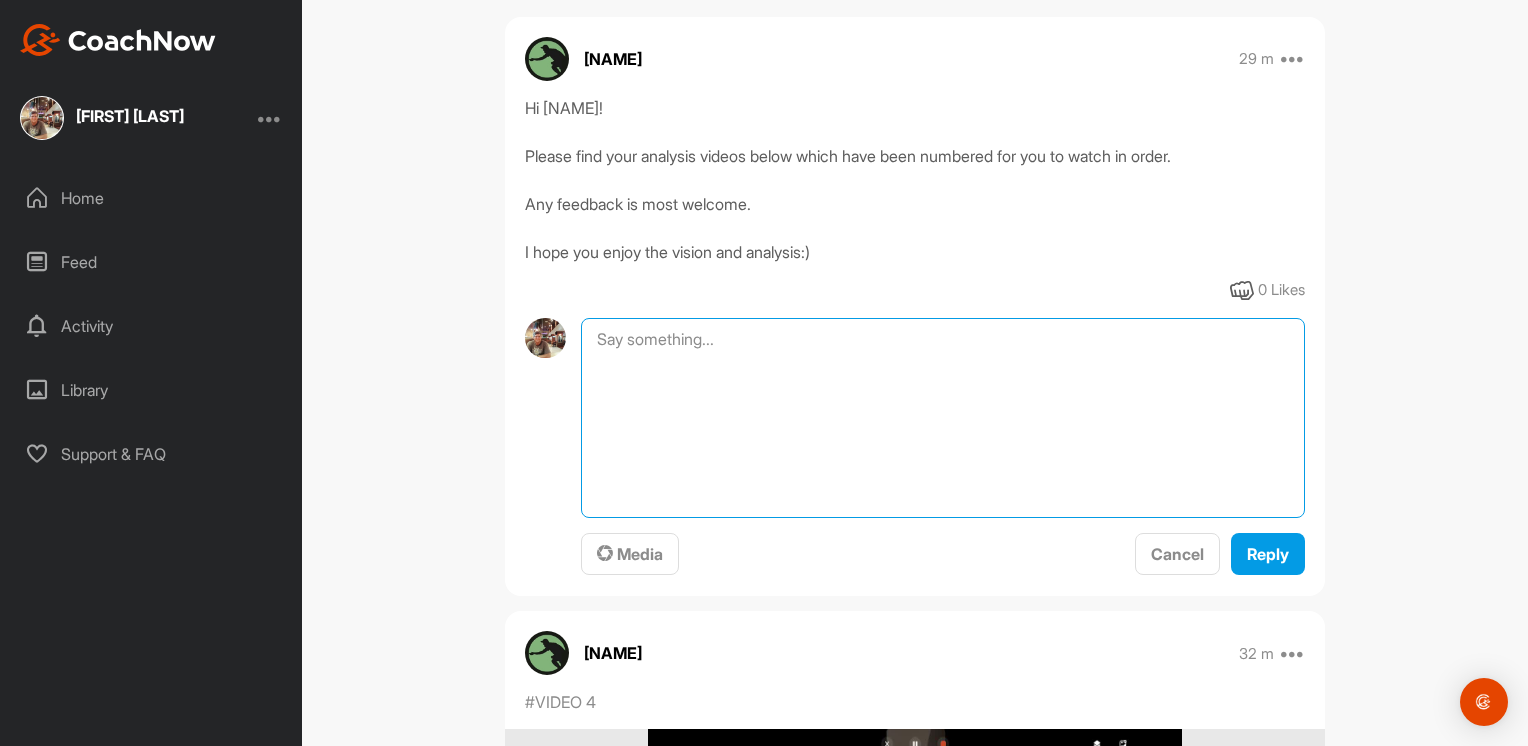 click at bounding box center [943, 418] 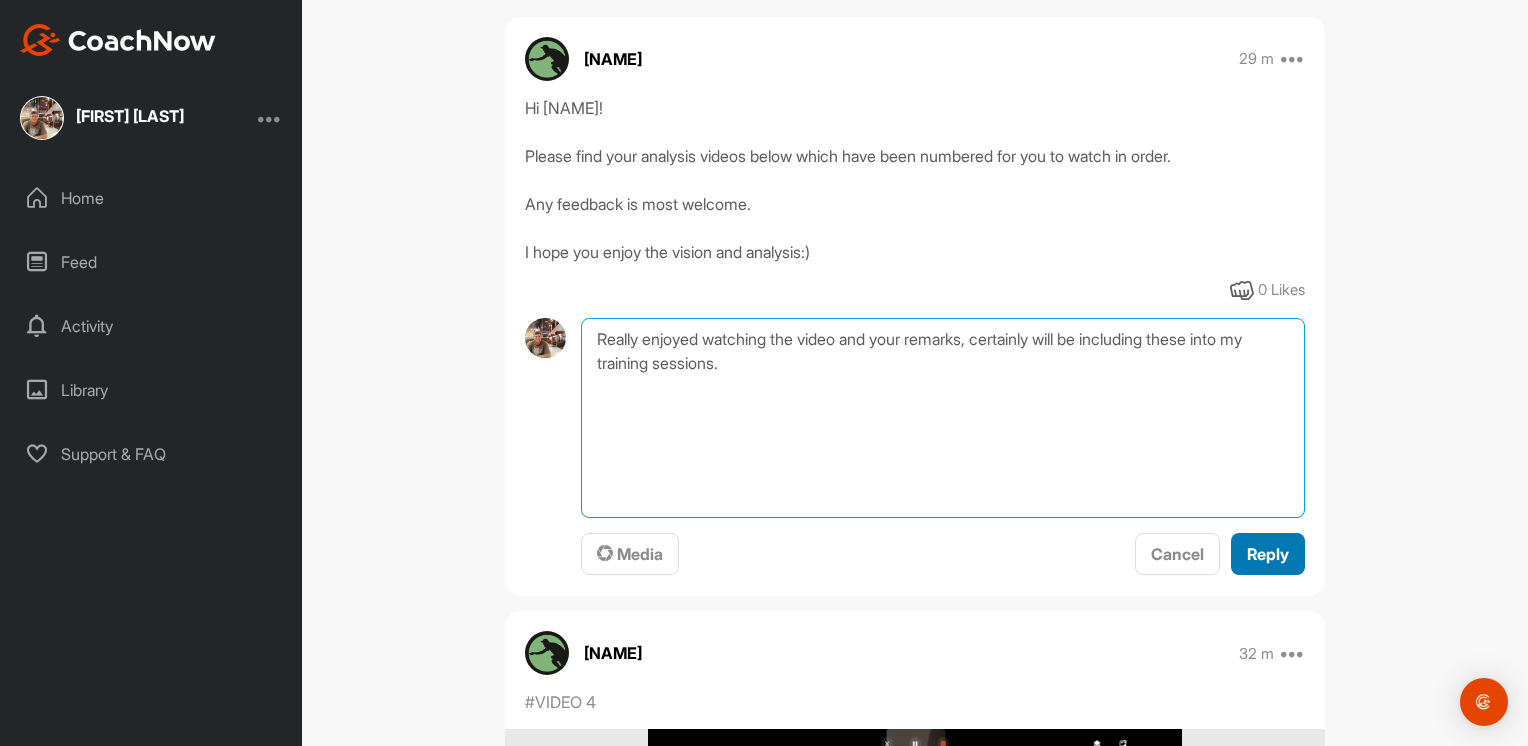type on "Really enjoyed watching the video and your remarks, certainly will be including these into my training sessions." 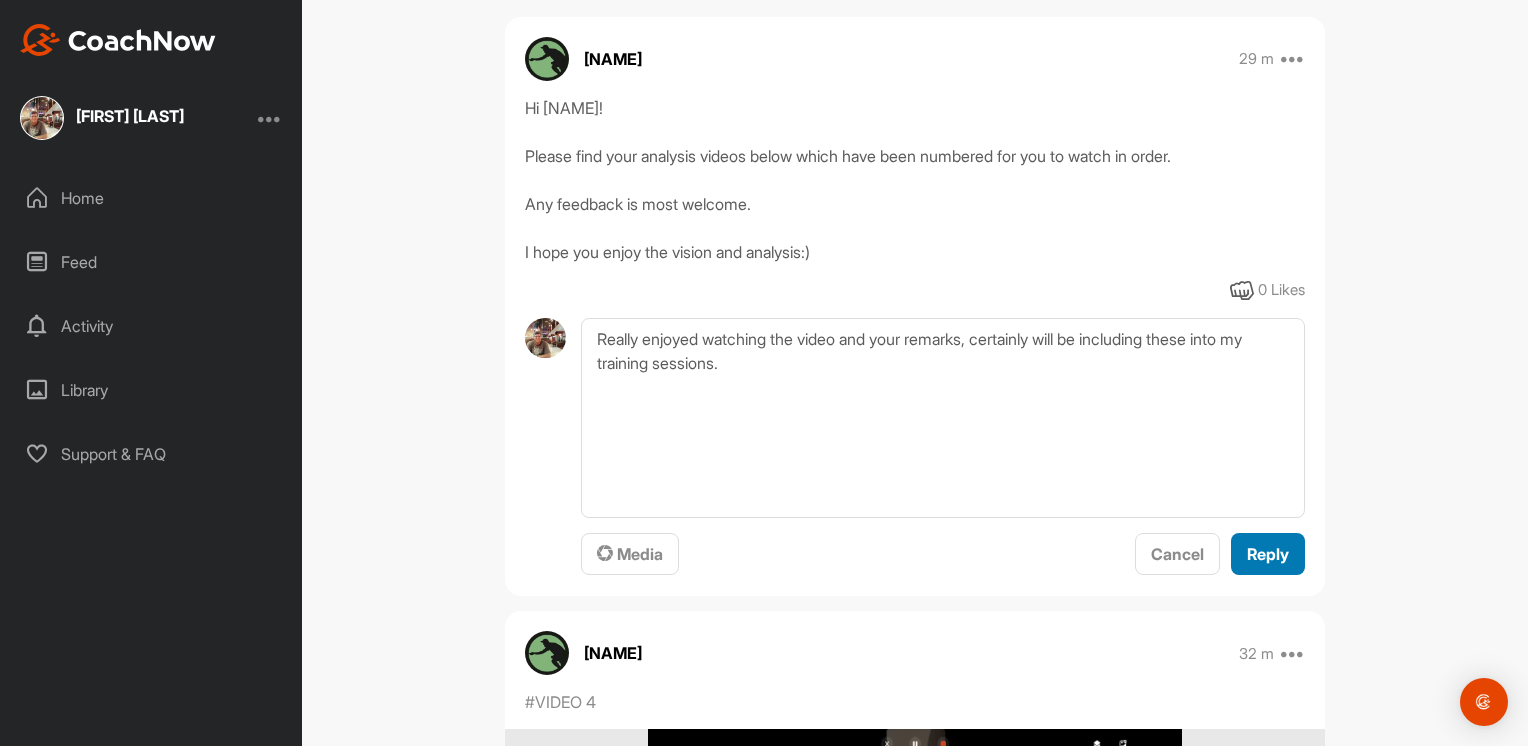 click on "Reply" at bounding box center [1268, 554] 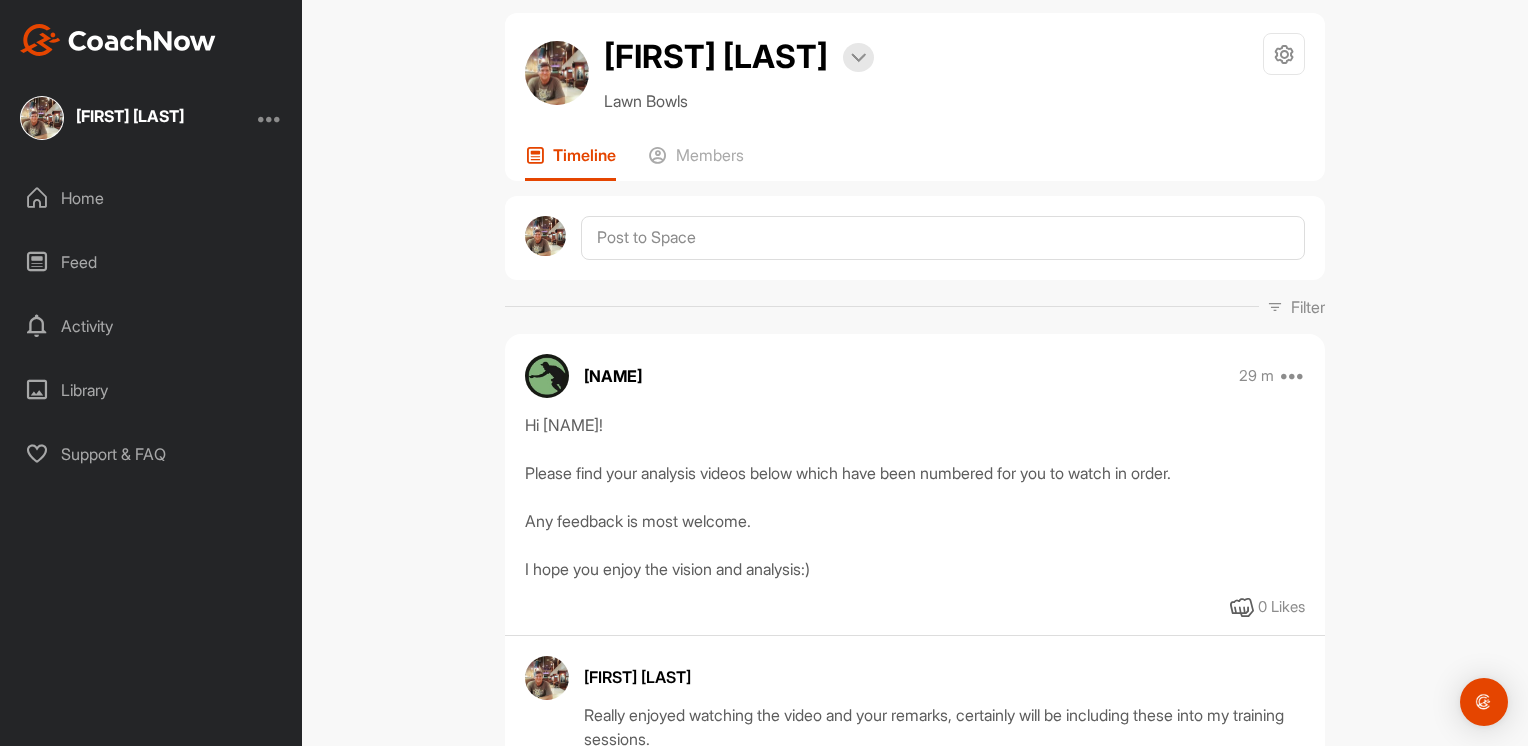 scroll, scrollTop: 0, scrollLeft: 0, axis: both 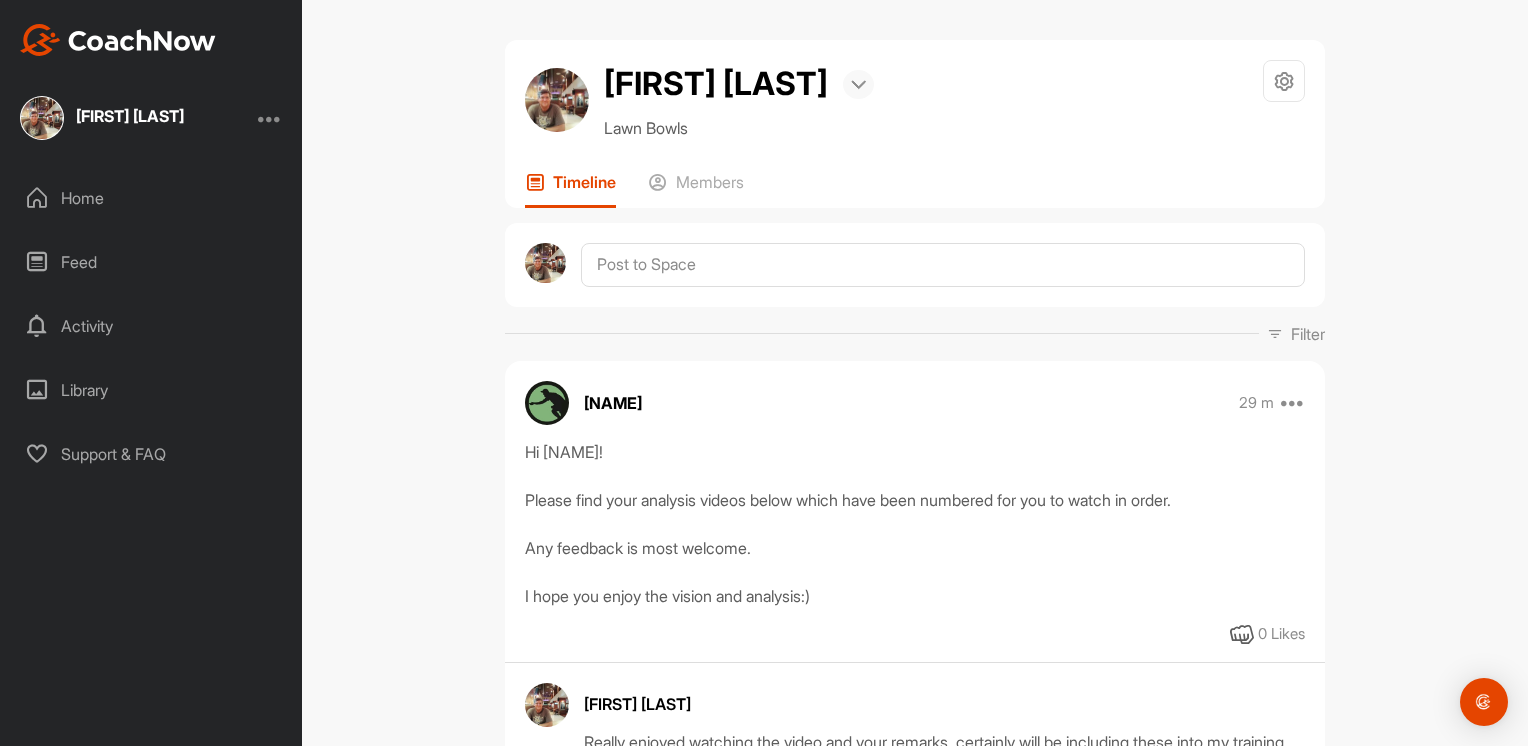 click at bounding box center [858, 84] 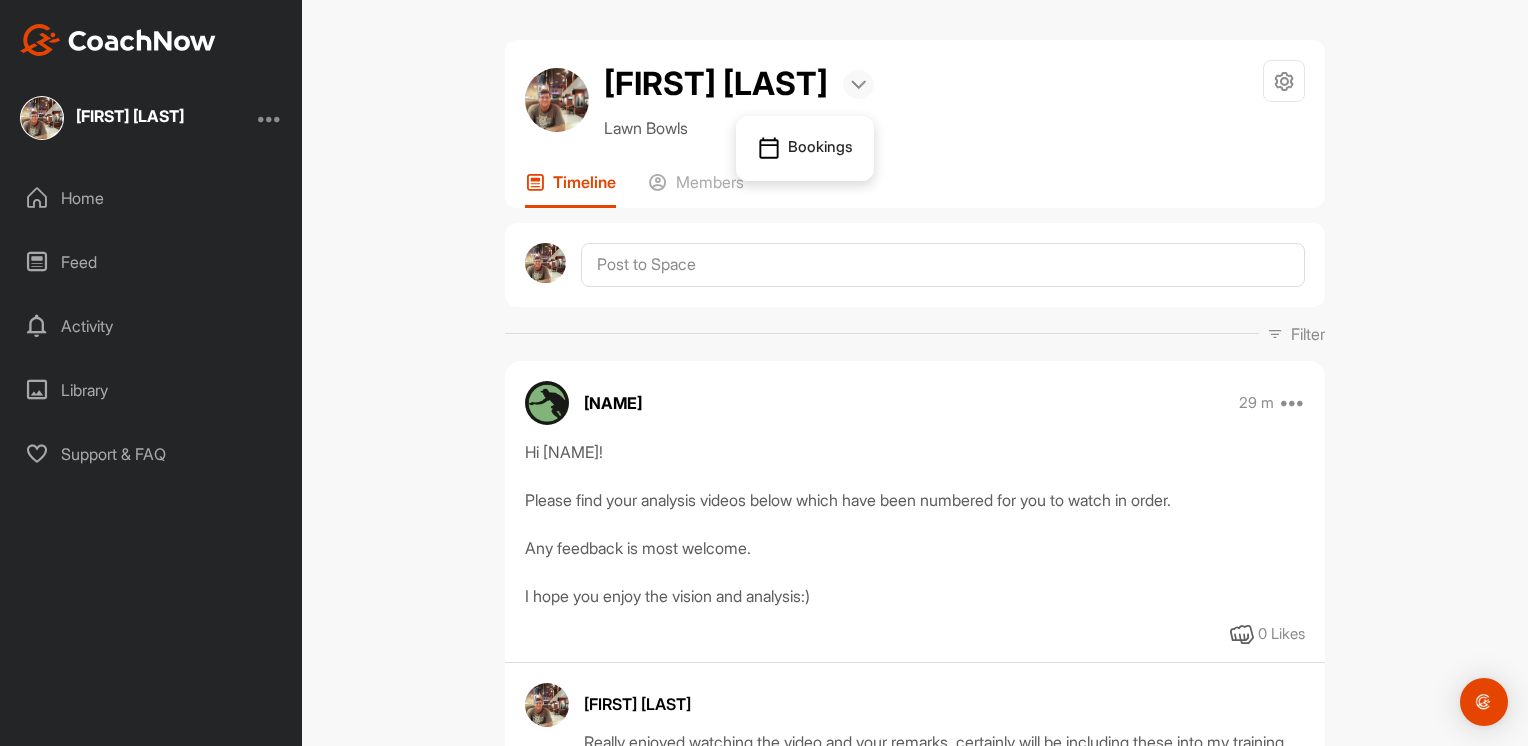 click at bounding box center (858, 84) 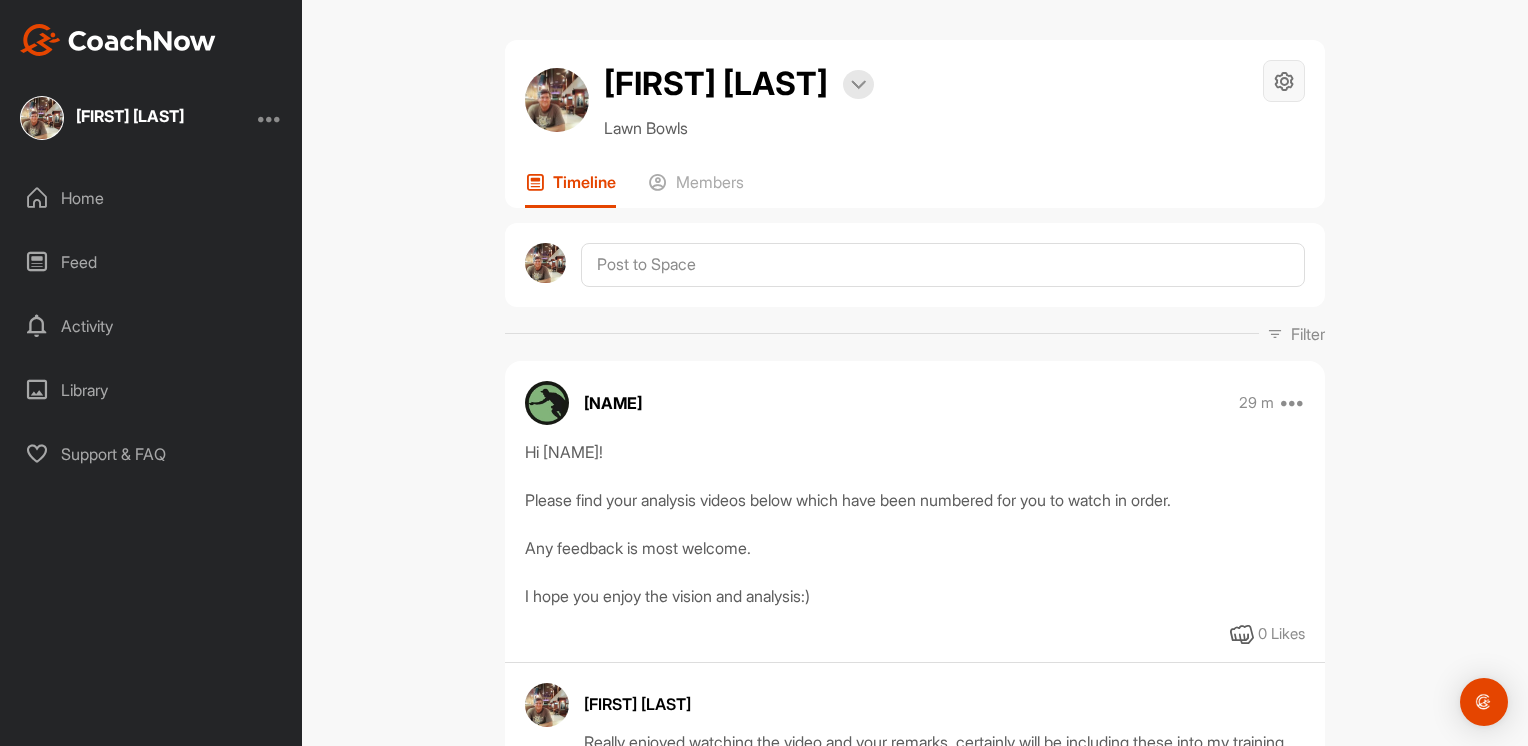 click at bounding box center (1284, 81) 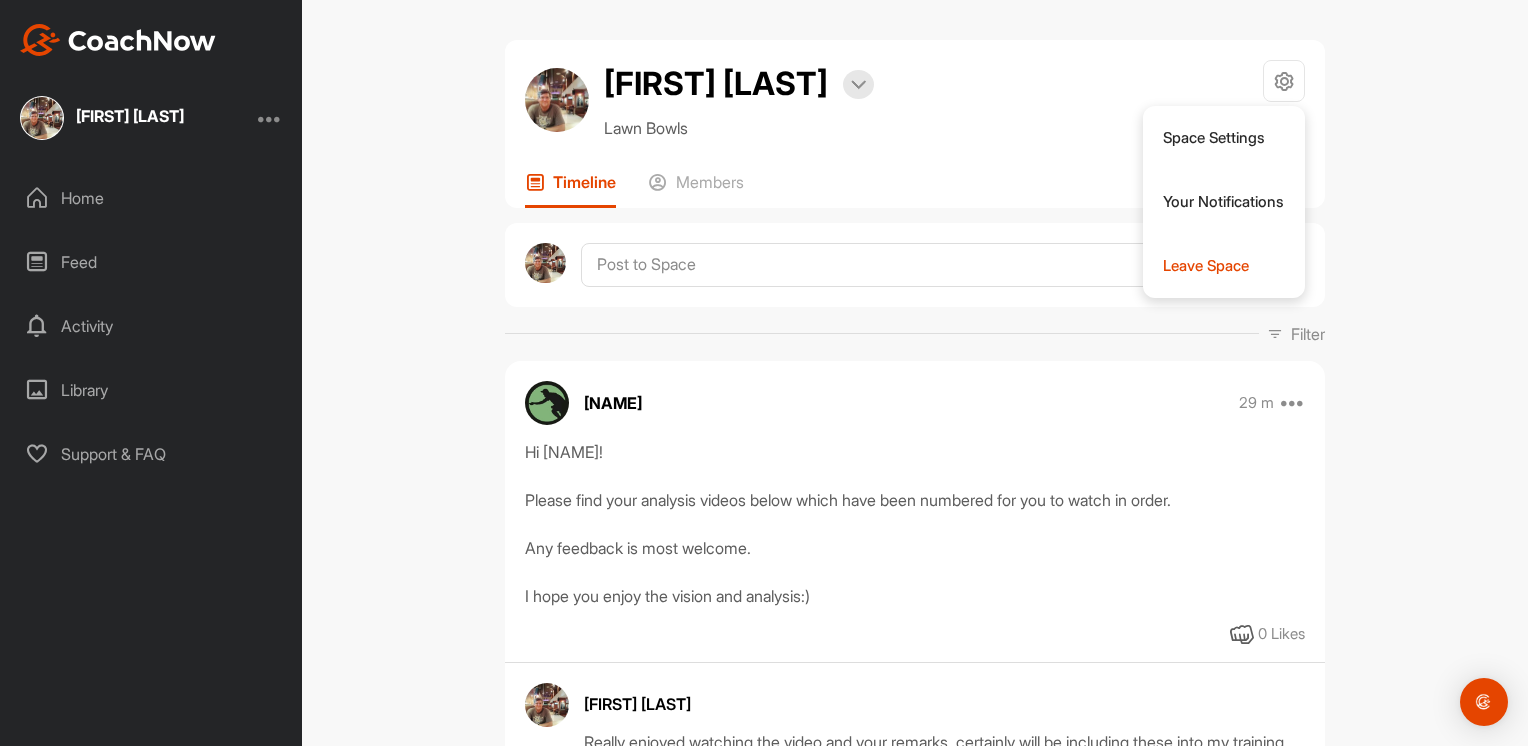 click on "[NAME] Winter Bookings Lawn Bowls Space Settings Your Notifications Leave Space" at bounding box center [915, 100] 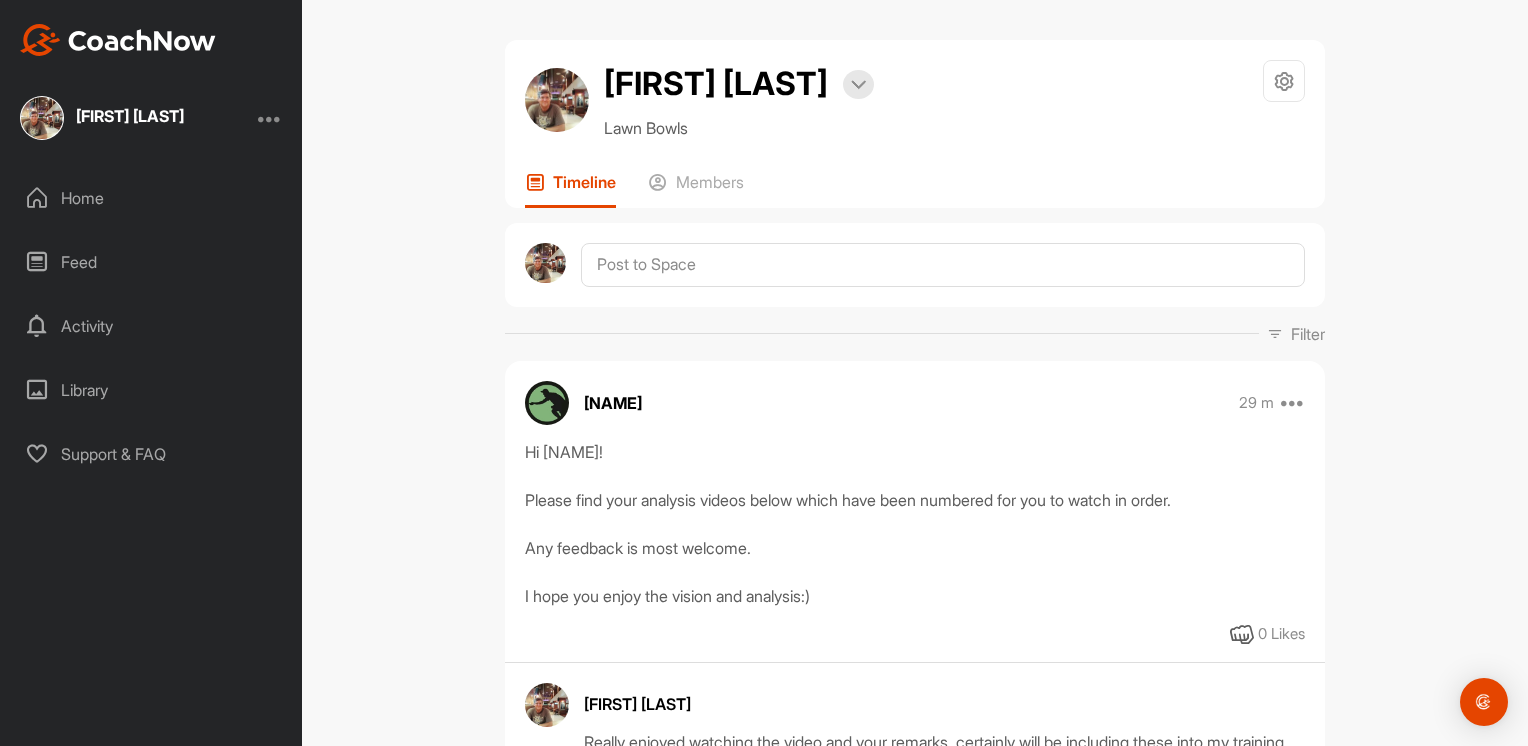 click on "Mark Winter Bookings Lawn Bowls Space Settings Your Notifications Leave Space Timeline Members Filter Media Type Images Videos Notes Audio Documents Author Mark Winter markwinter052@example.com Matthew Lucas decisivedeliveries@example.com Sort by Created at Tags Add some tags. From Day Month Year Till Day Month Year Filter Show All Matthew Lucas 29 m Pin to top Report Delete Hi Mark!\n\nPlease find your analysis videos below which have been numbered for you to watch in order.\n\nAny feedback is most welcome.\n\nI hope you enjoy the vision and analysis:) 0 Likes Mark Winter Really enjoyed watching the video and your remarks, certainly will be including these into my training sessions. Just now 0 Likes Edit Delete Matthew Lucas 32 m Pin to top Report Delete #VIDEO 4 1 Like Mark Winter Excellent Matty, low and slow I'll include in my training, surely a good point is getting my head up and change that down direction not being into the green surface, really appreciate the feedback on these video's Just now Edit" at bounding box center [915, 373] 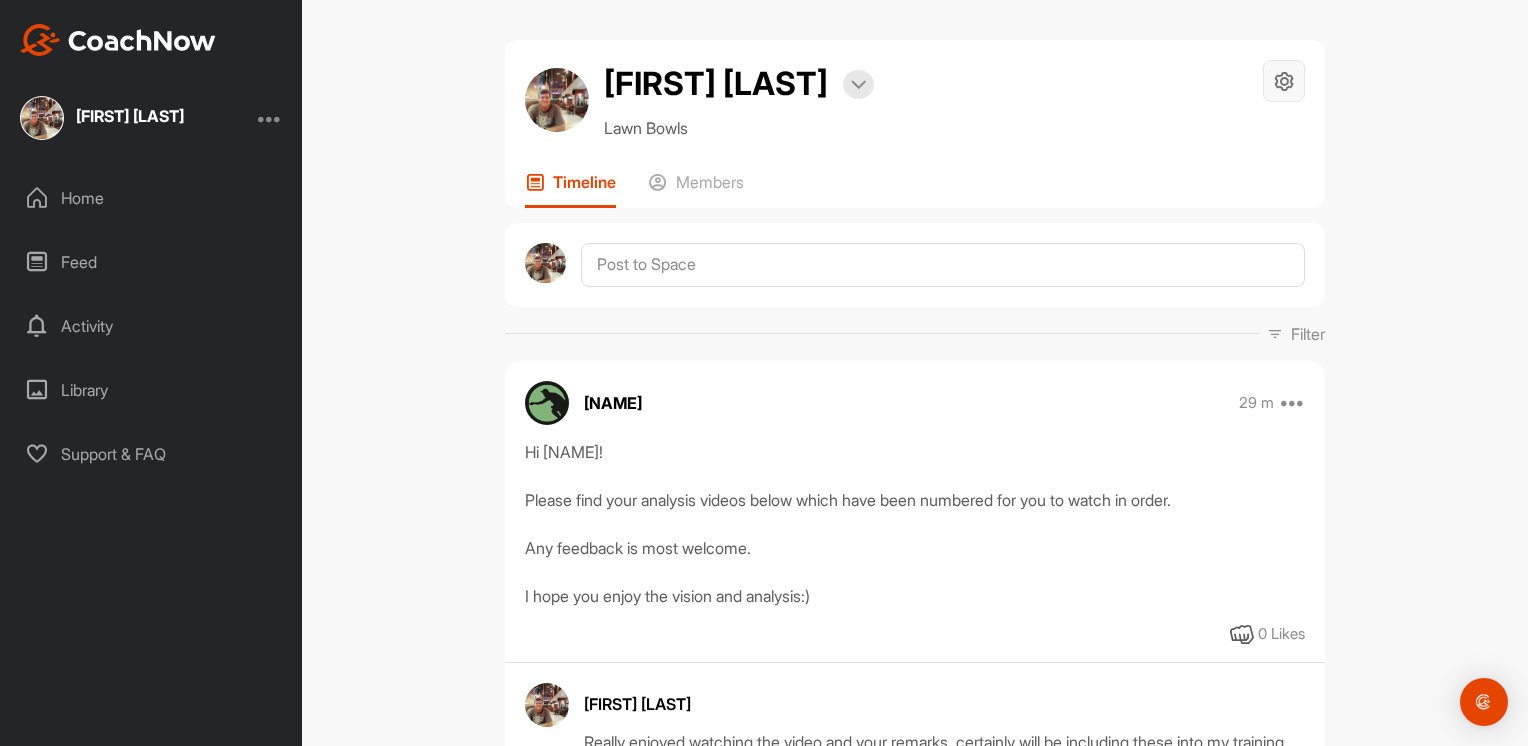 click at bounding box center (1284, 81) 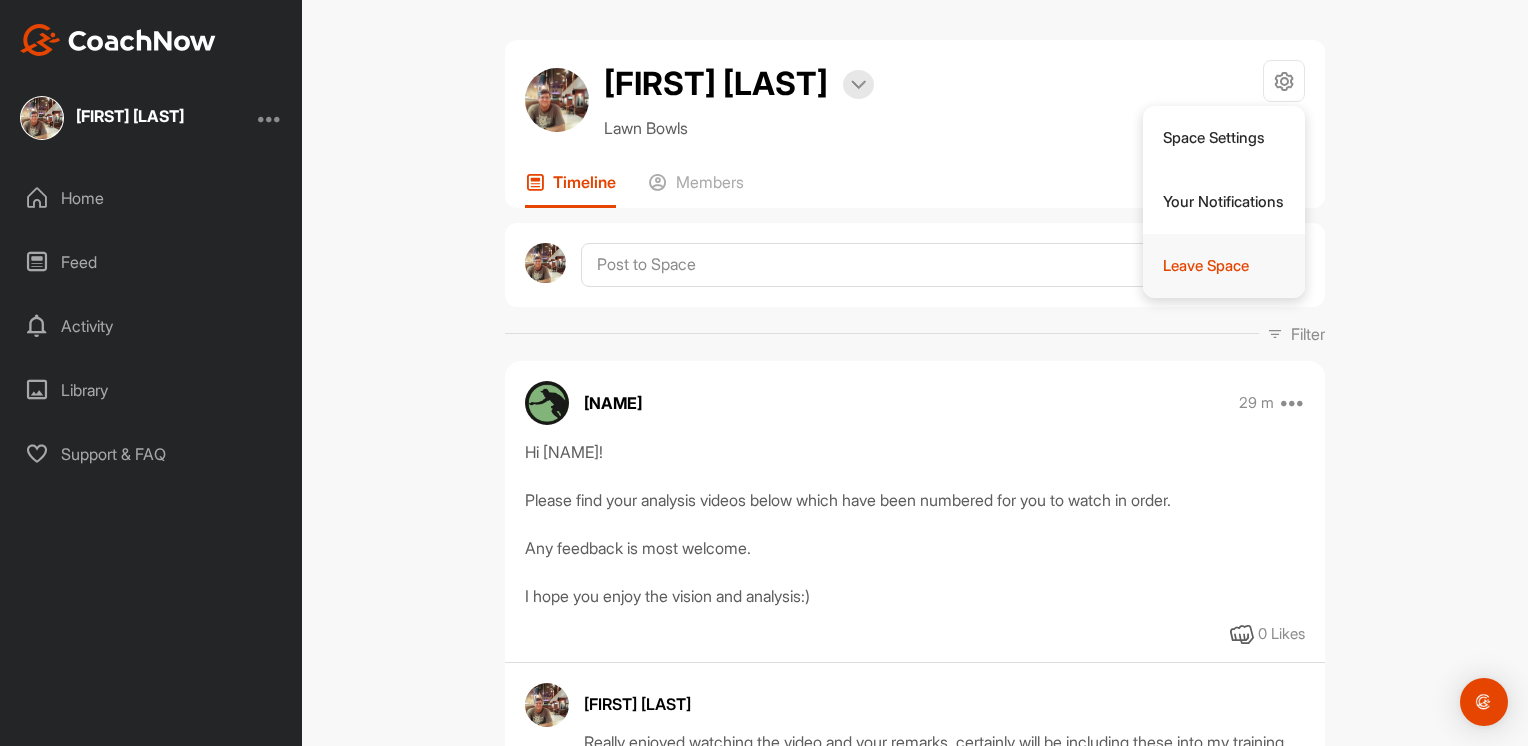 click on "Leave Space" at bounding box center [1224, 266] 